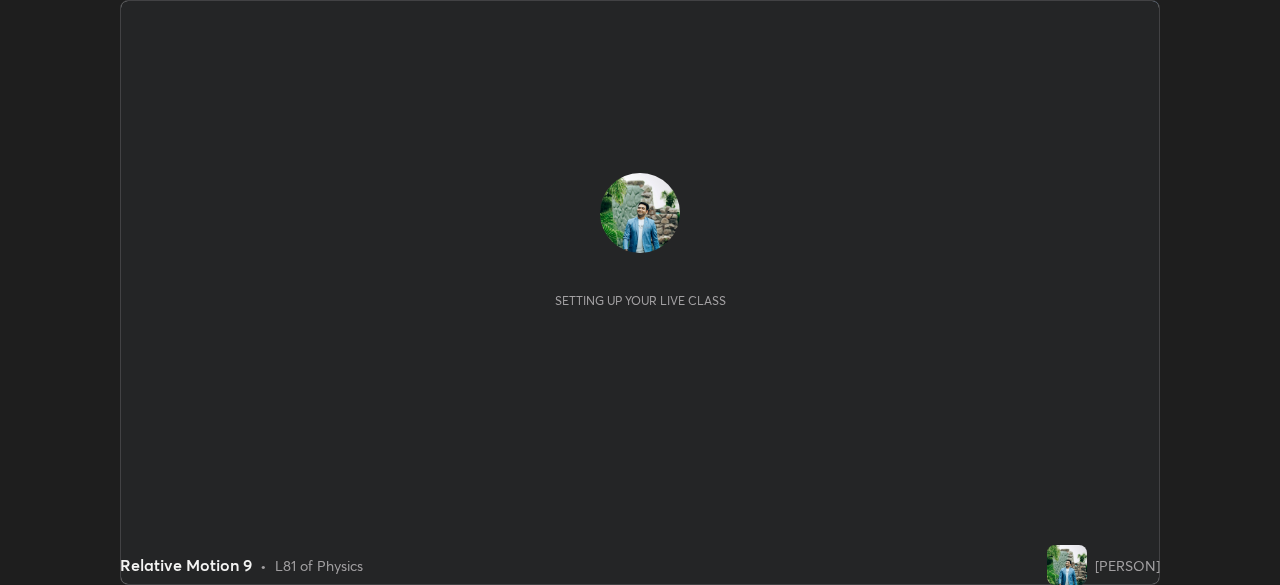 scroll, scrollTop: 0, scrollLeft: 0, axis: both 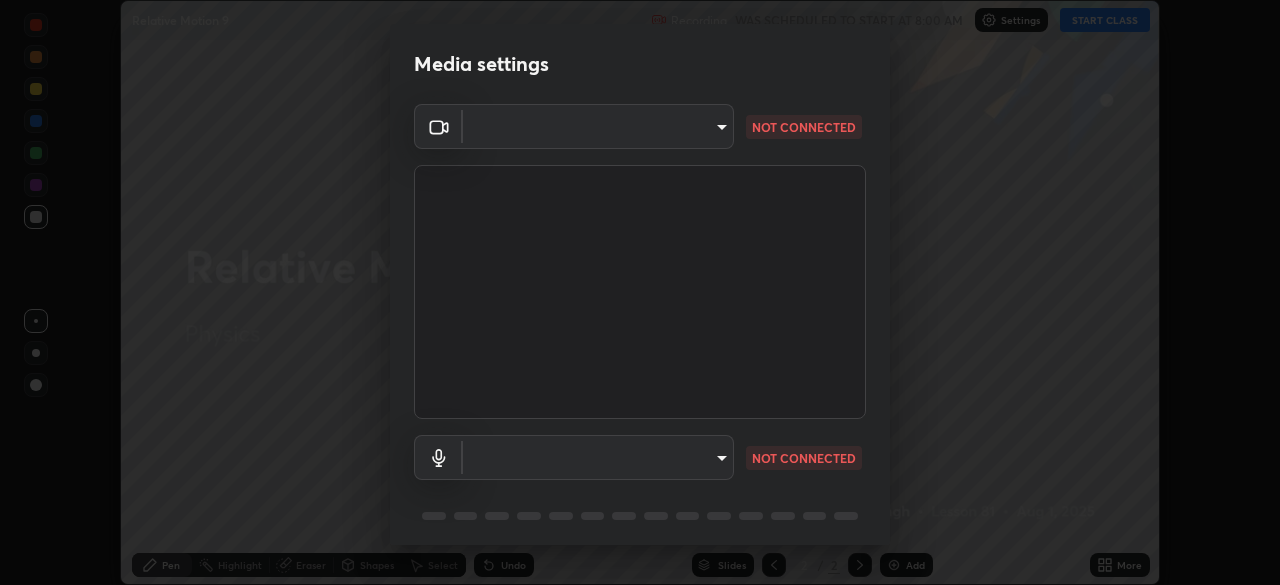 type on "[HASH]" 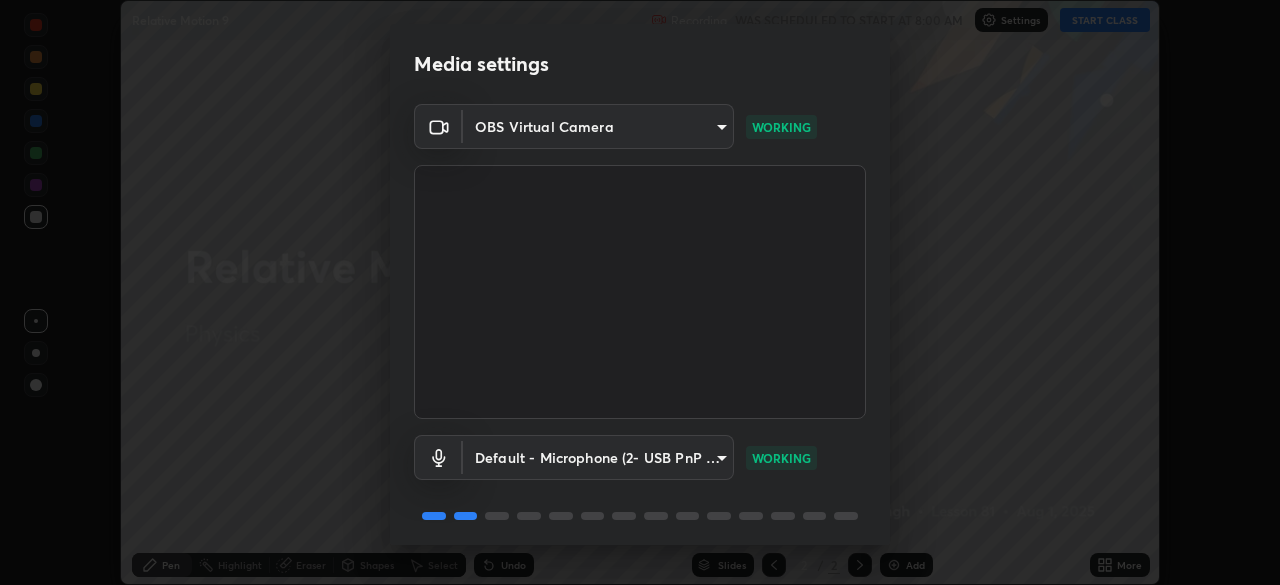 scroll, scrollTop: 71, scrollLeft: 0, axis: vertical 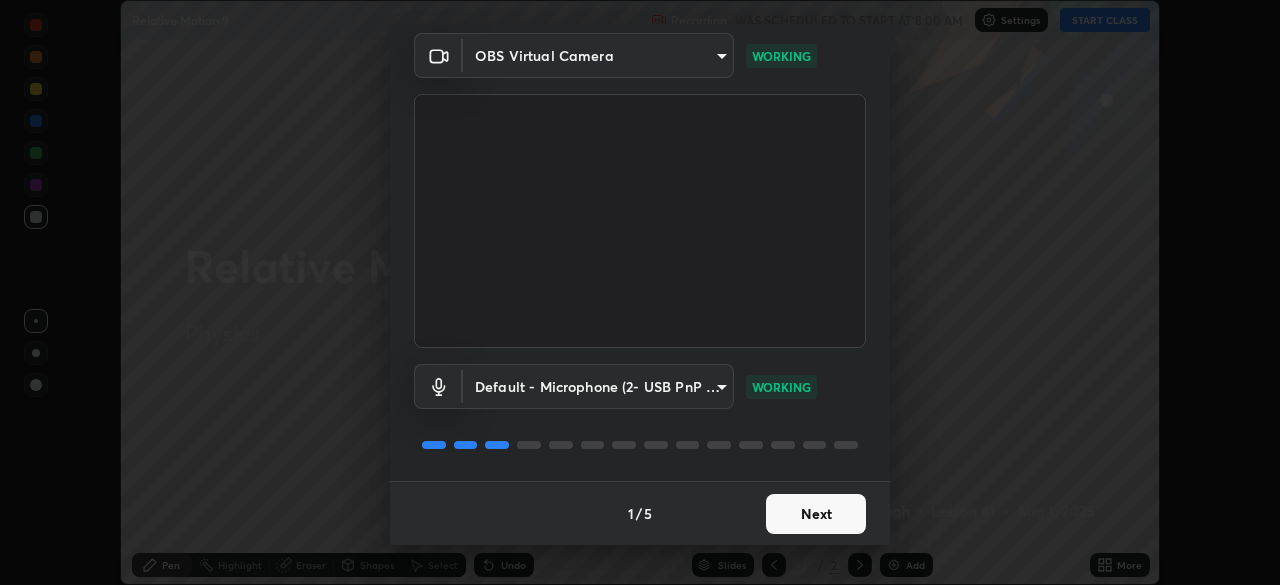 click on "Next" at bounding box center (816, 514) 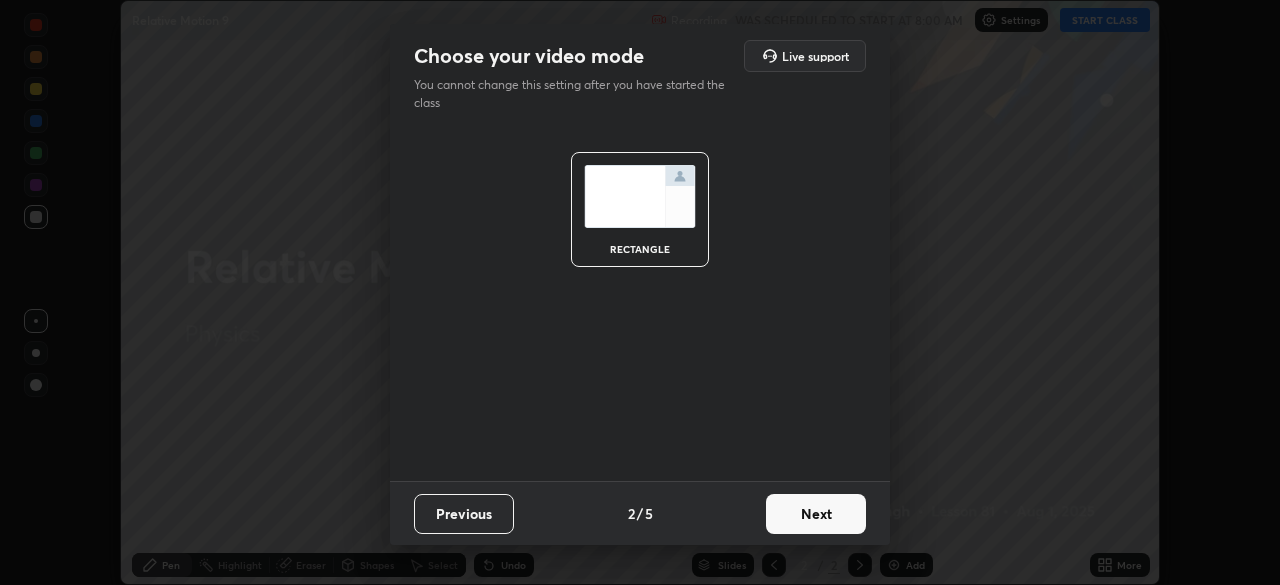 scroll, scrollTop: 0, scrollLeft: 0, axis: both 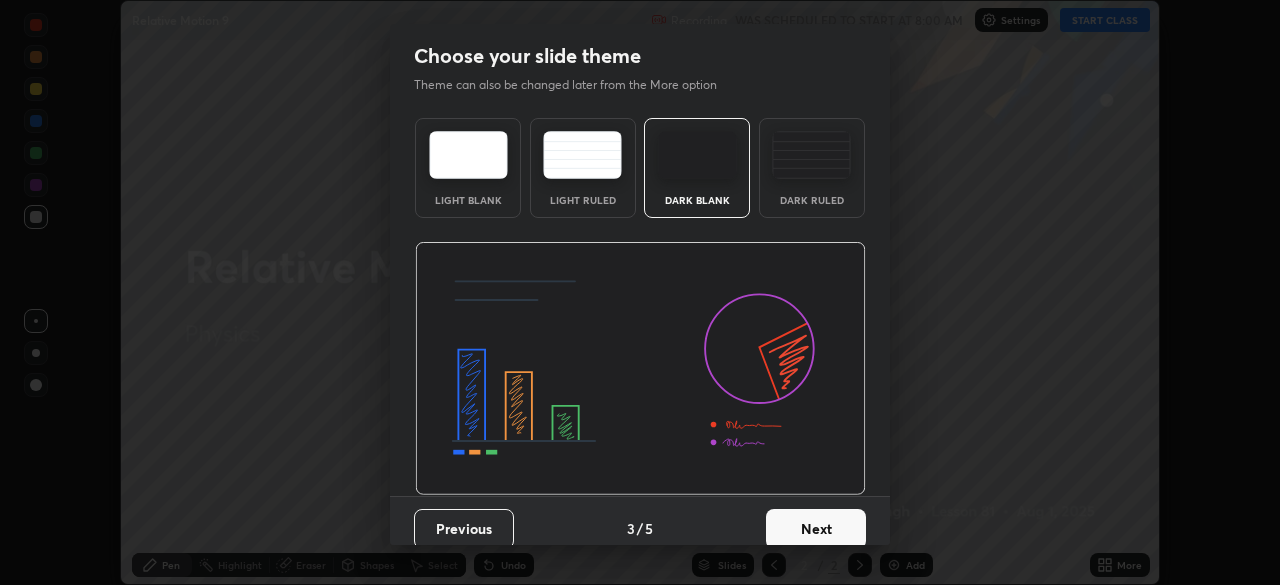click on "Next" at bounding box center (816, 529) 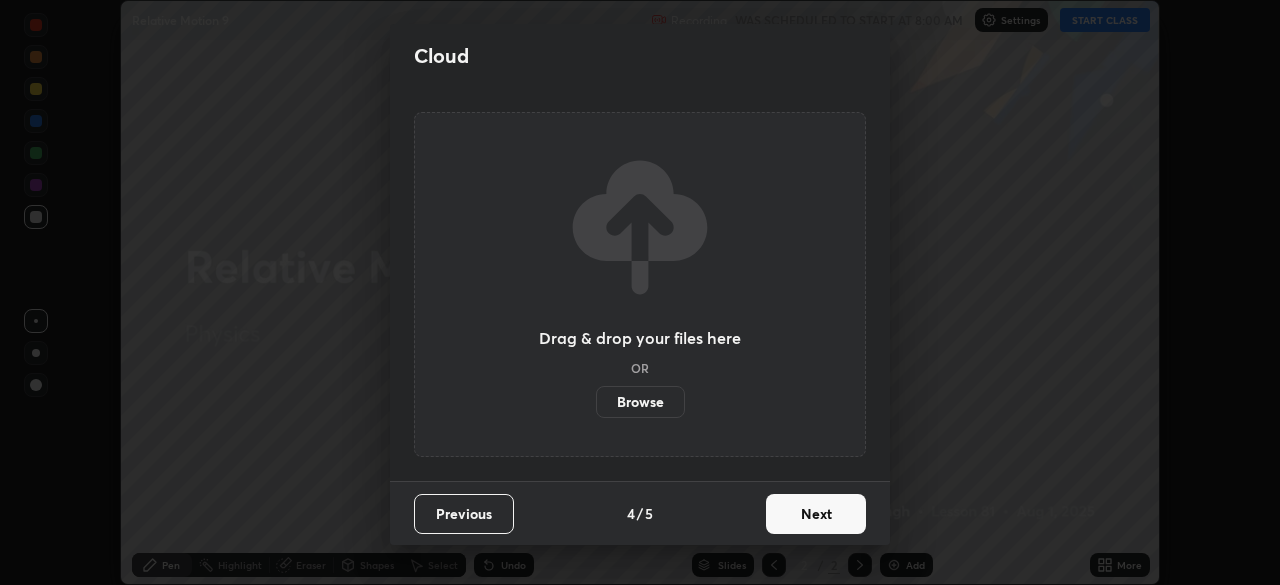 click on "Previous" at bounding box center (464, 514) 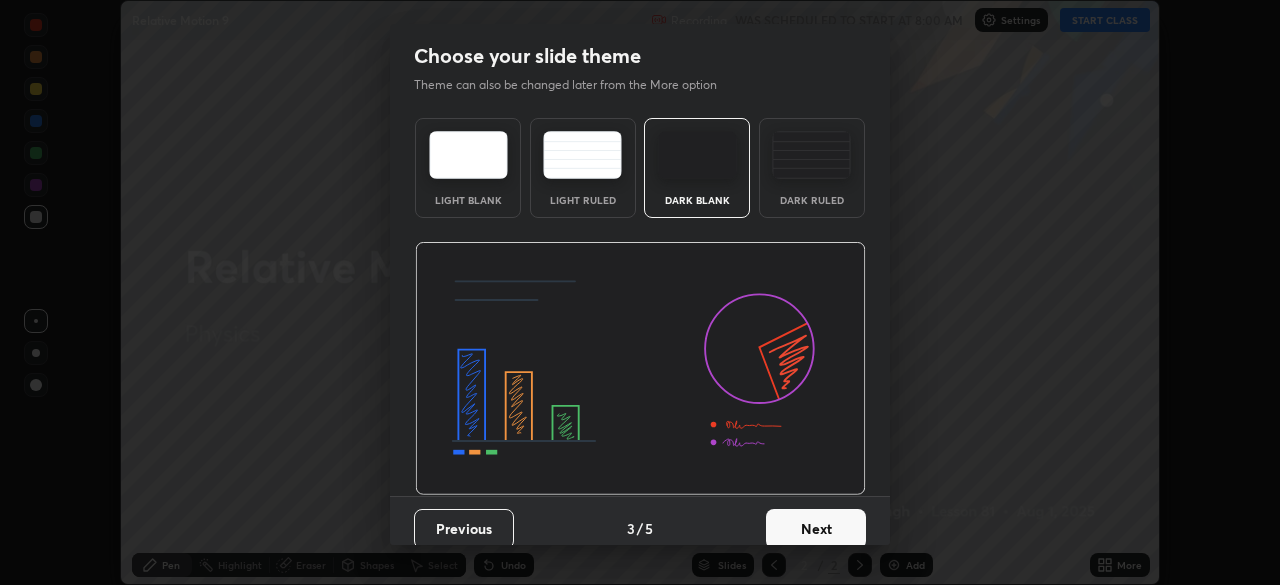 click on "Previous" at bounding box center [464, 529] 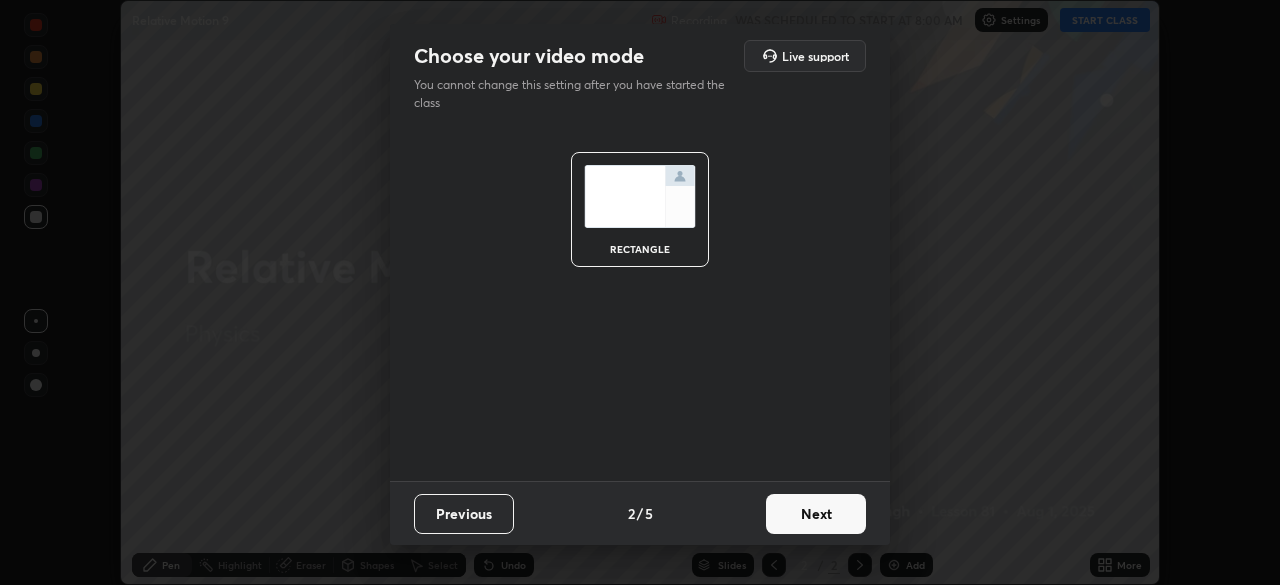 click on "Previous" at bounding box center [464, 514] 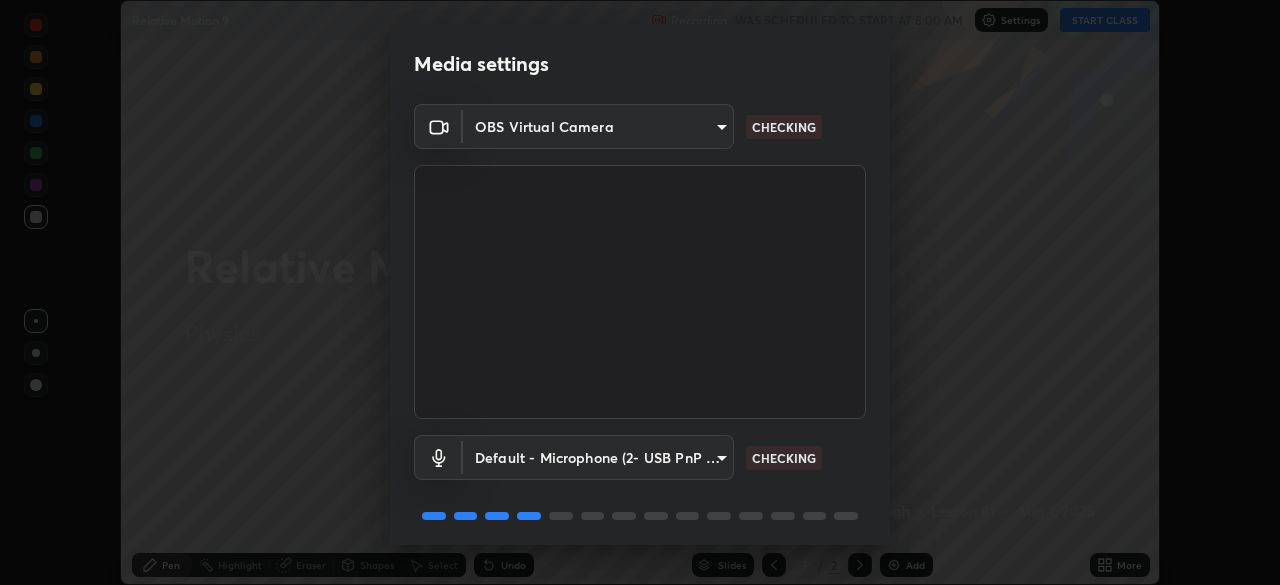 click on "Erase all Relative Motion 9 Recording WAS SCHEDULED TO START AT  8:00 AM Settings START CLASS Setting up your live class Relative Motion 9 • L81 of Physics [PERSON] Pen Highlight Eraser Shapes Select Undo Slides 2 / 2 Add More No doubts shared Encourage your learners to ask a doubt for better clarity Report an issue Reason for reporting Buffering Chat not working Audio - Video sync issue Educator video quality low ​ Attach an image Report Media settings OBS Virtual Camera [HASH] CHECKING Default - Microphone (2- USB PnP Sound Device) default CHECKING 1 / 5 Next" at bounding box center [640, 292] 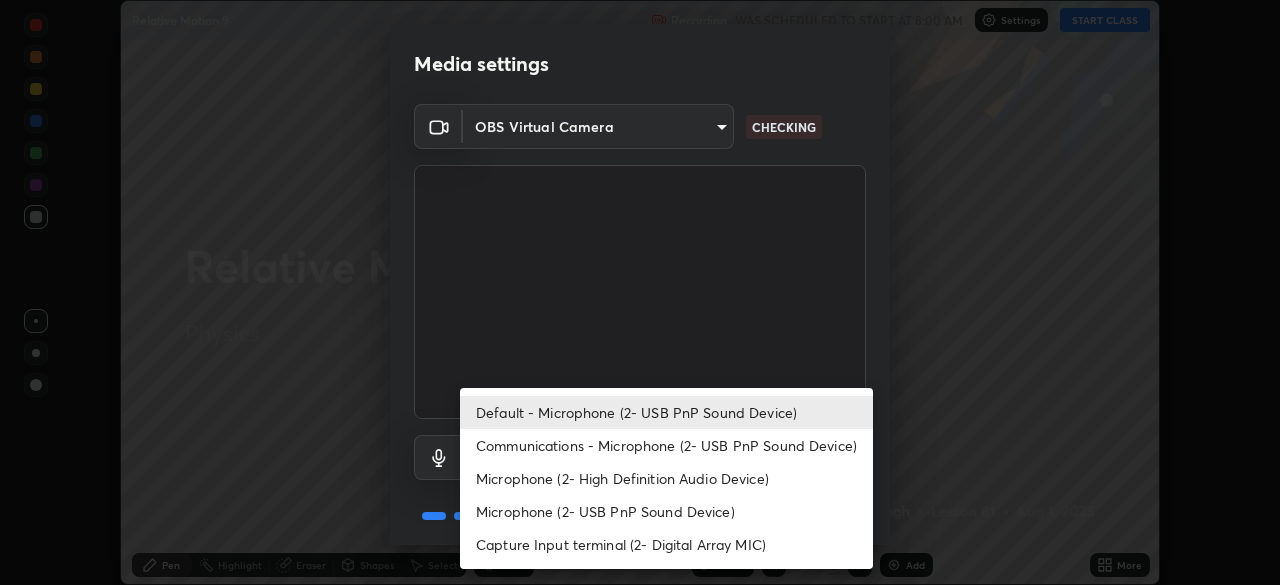 click on "Default - Microphone (2- USB PnP Sound Device)" at bounding box center (666, 412) 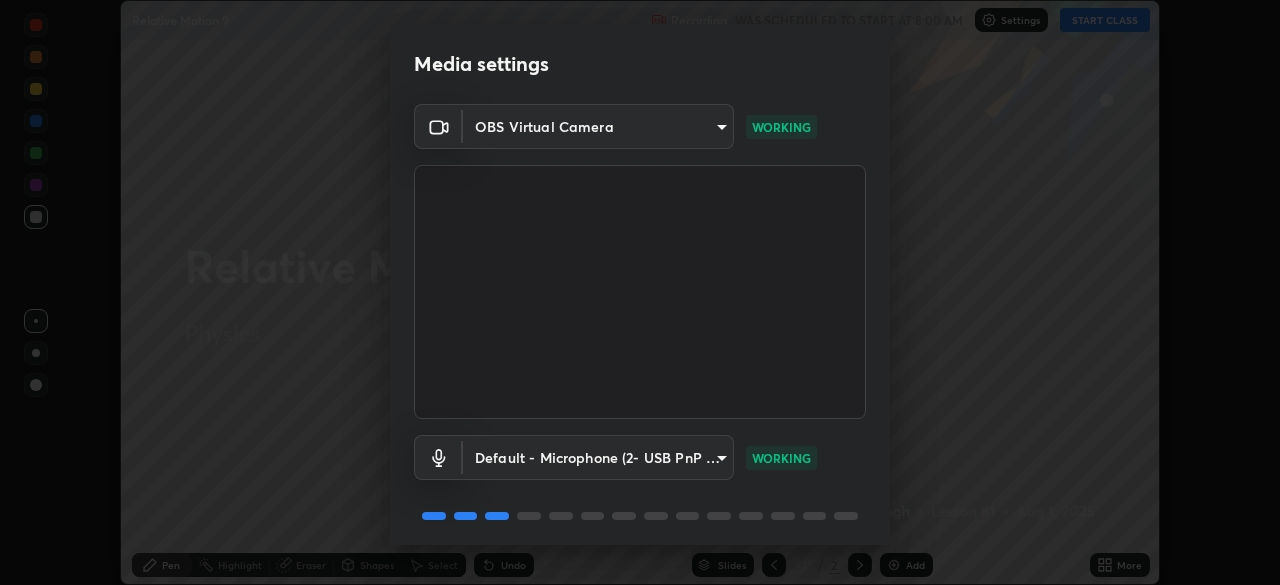 scroll, scrollTop: 71, scrollLeft: 0, axis: vertical 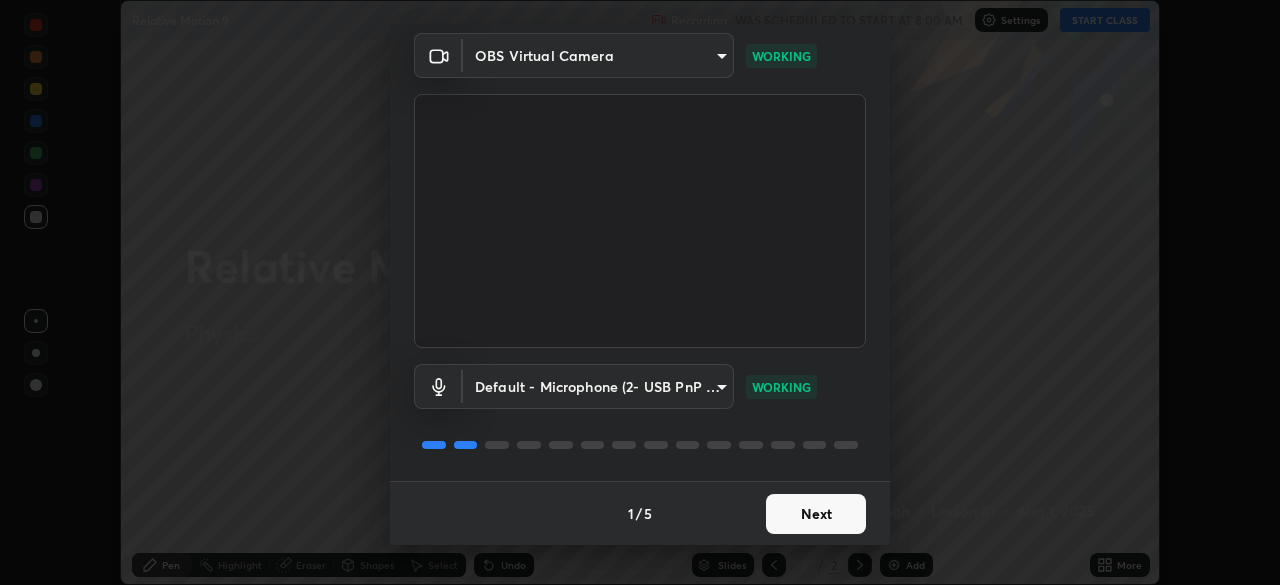 click on "Next" at bounding box center (816, 514) 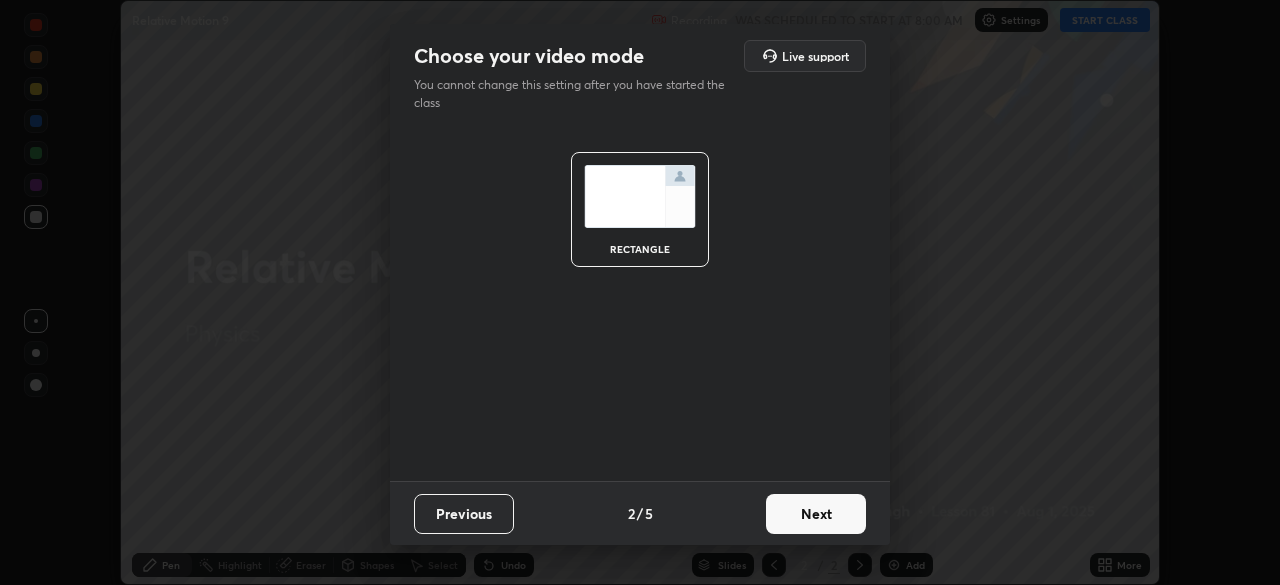 click on "Next" at bounding box center [816, 514] 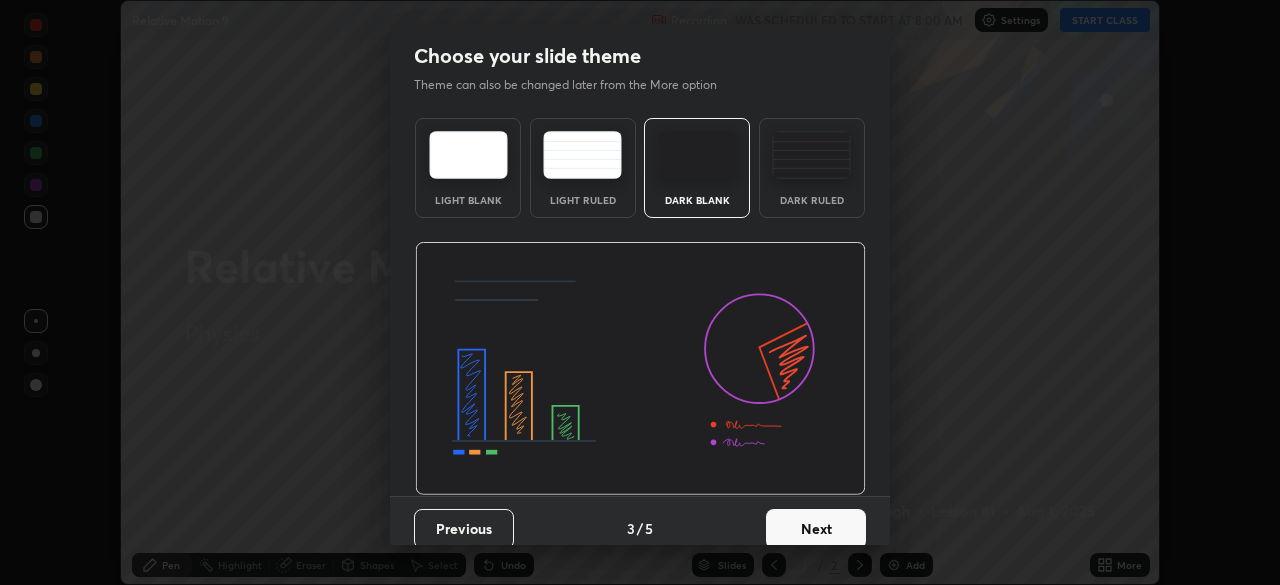 click on "Next" at bounding box center (816, 529) 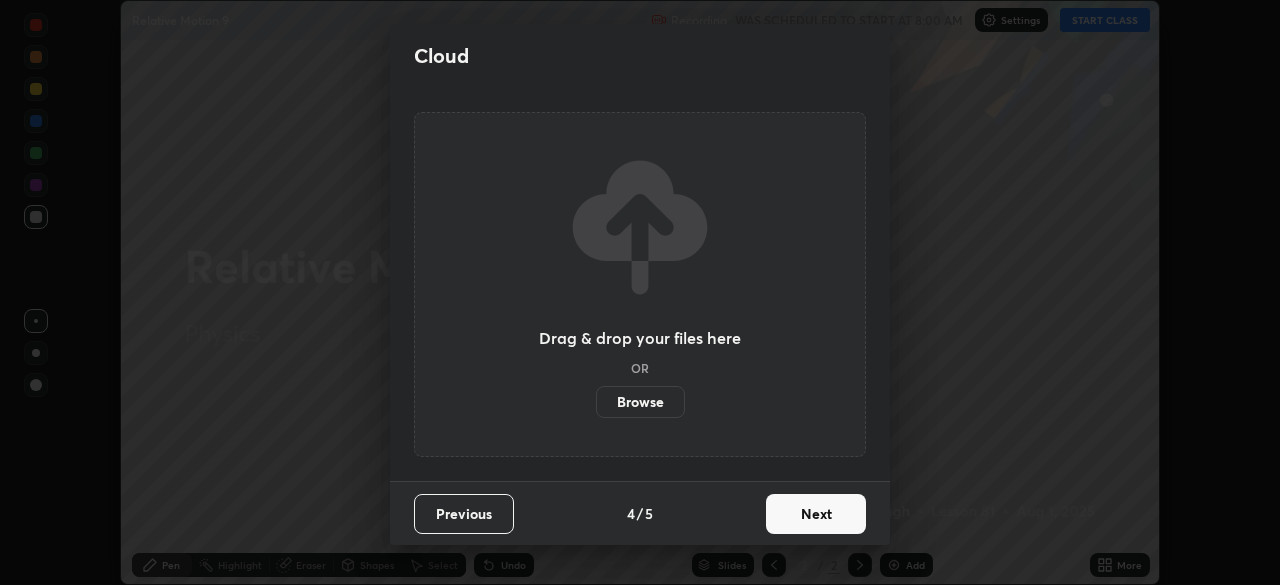 click on "Next" at bounding box center (816, 514) 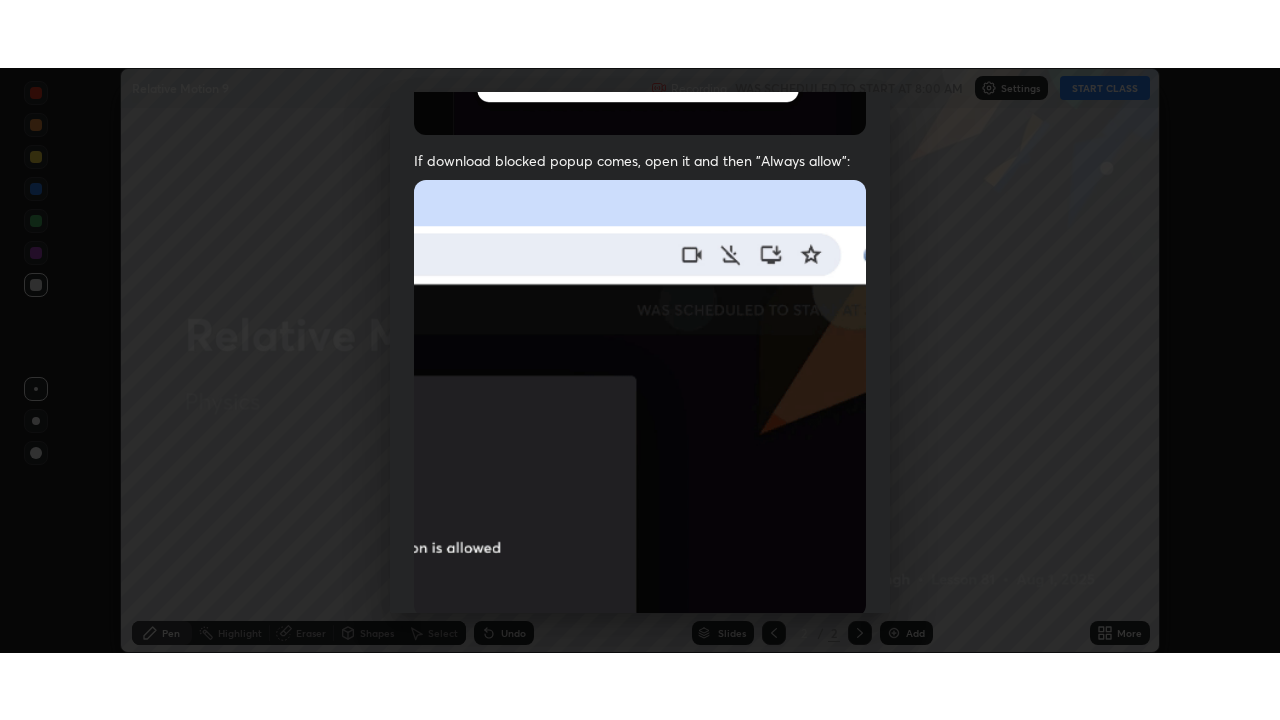 scroll, scrollTop: 479, scrollLeft: 0, axis: vertical 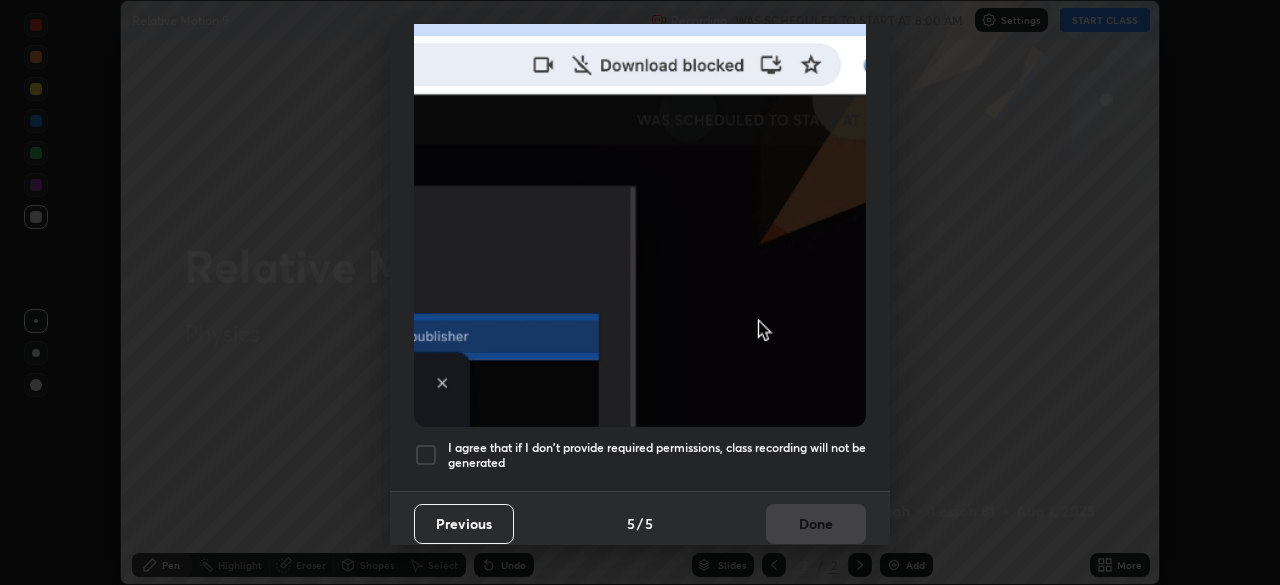 click at bounding box center (426, 455) 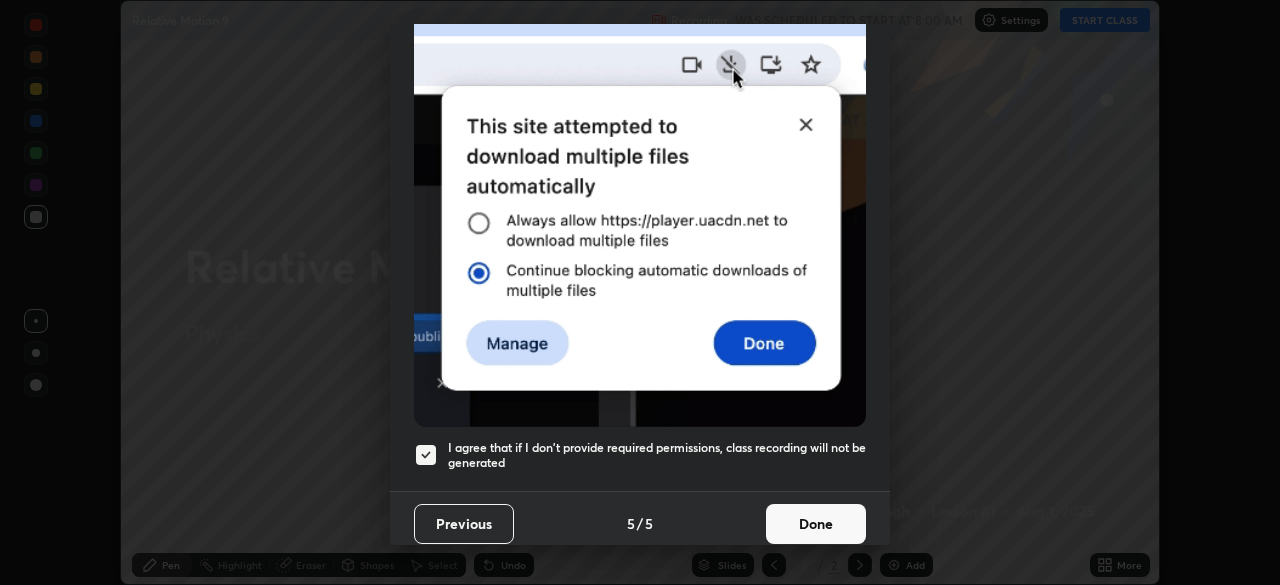 click on "Done" at bounding box center (816, 524) 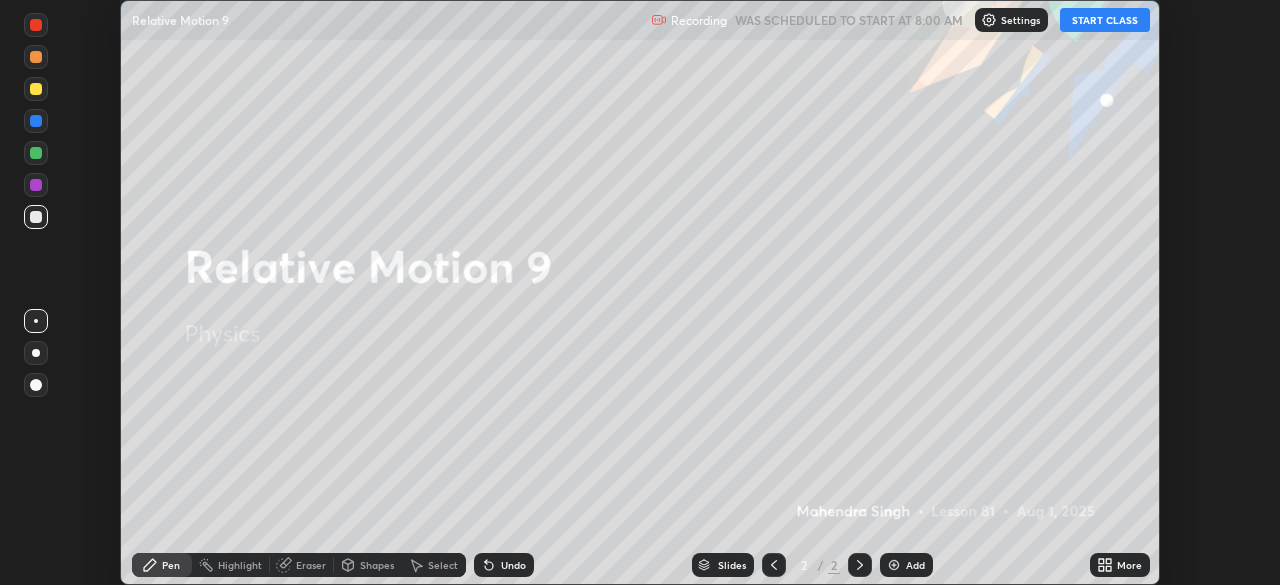 click on "START CLASS" at bounding box center [1105, 20] 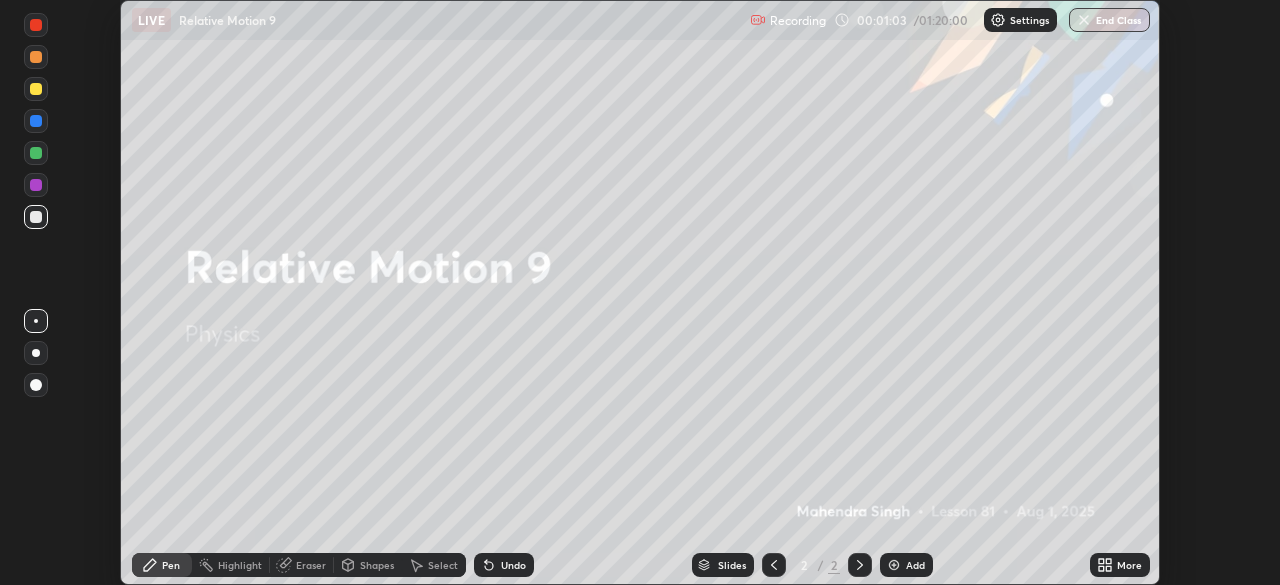 click 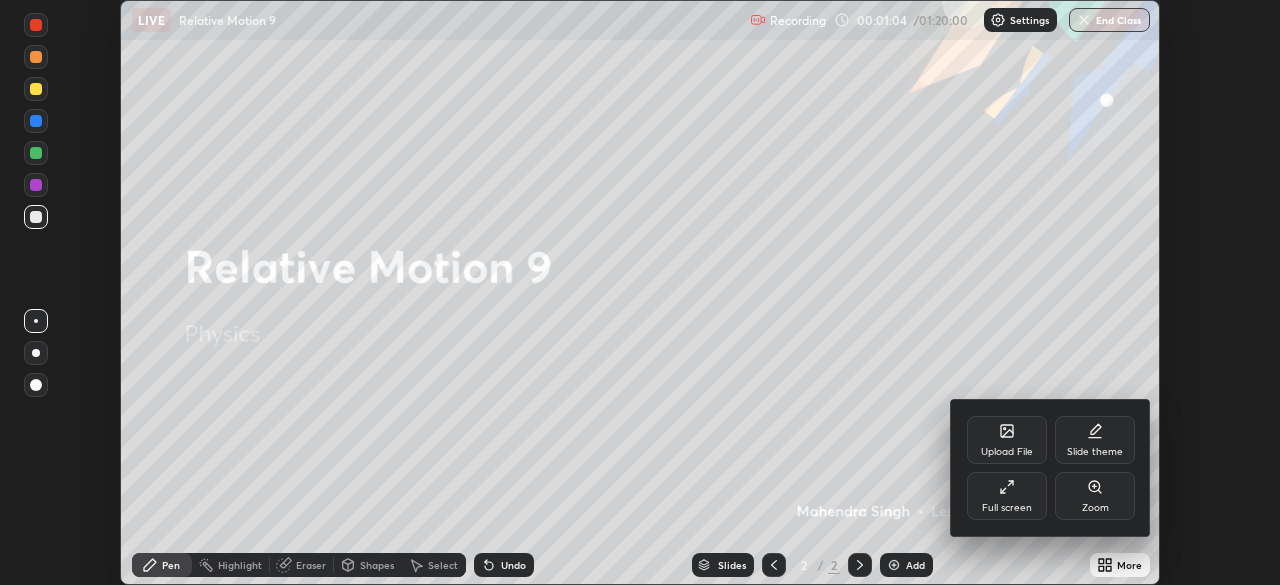 click on "Full screen" at bounding box center [1007, 508] 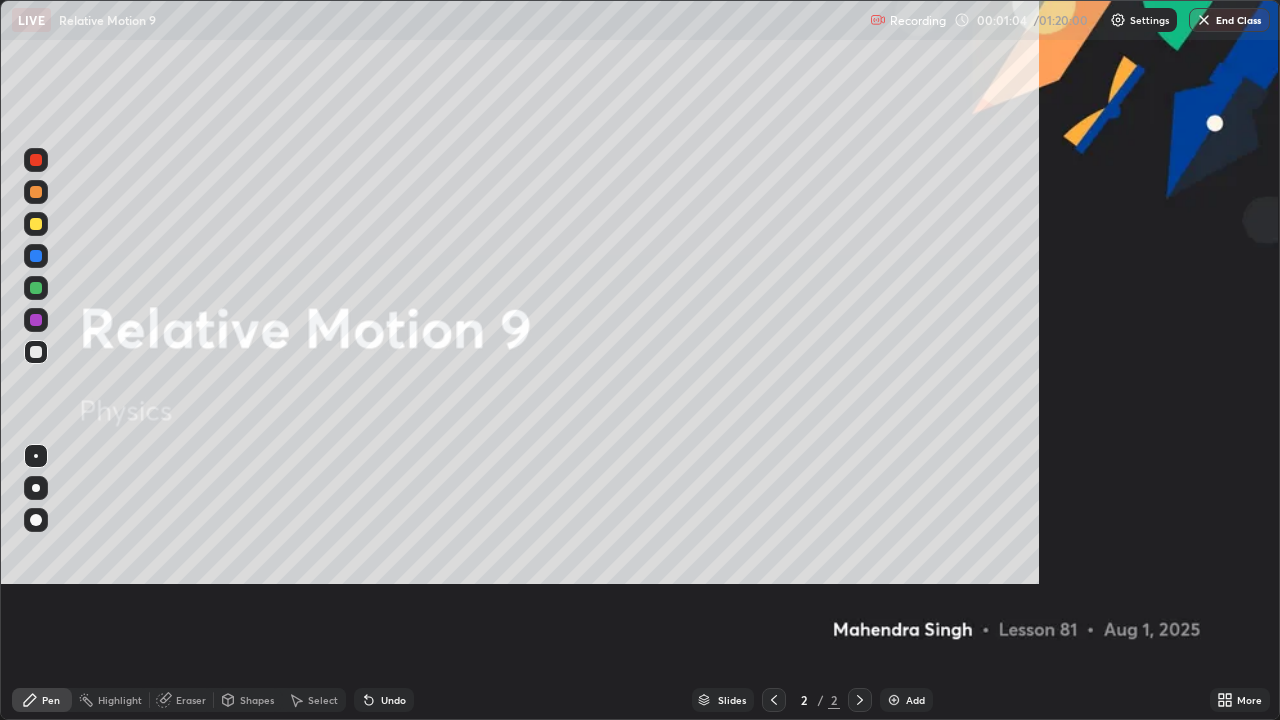 scroll, scrollTop: 99280, scrollLeft: 98720, axis: both 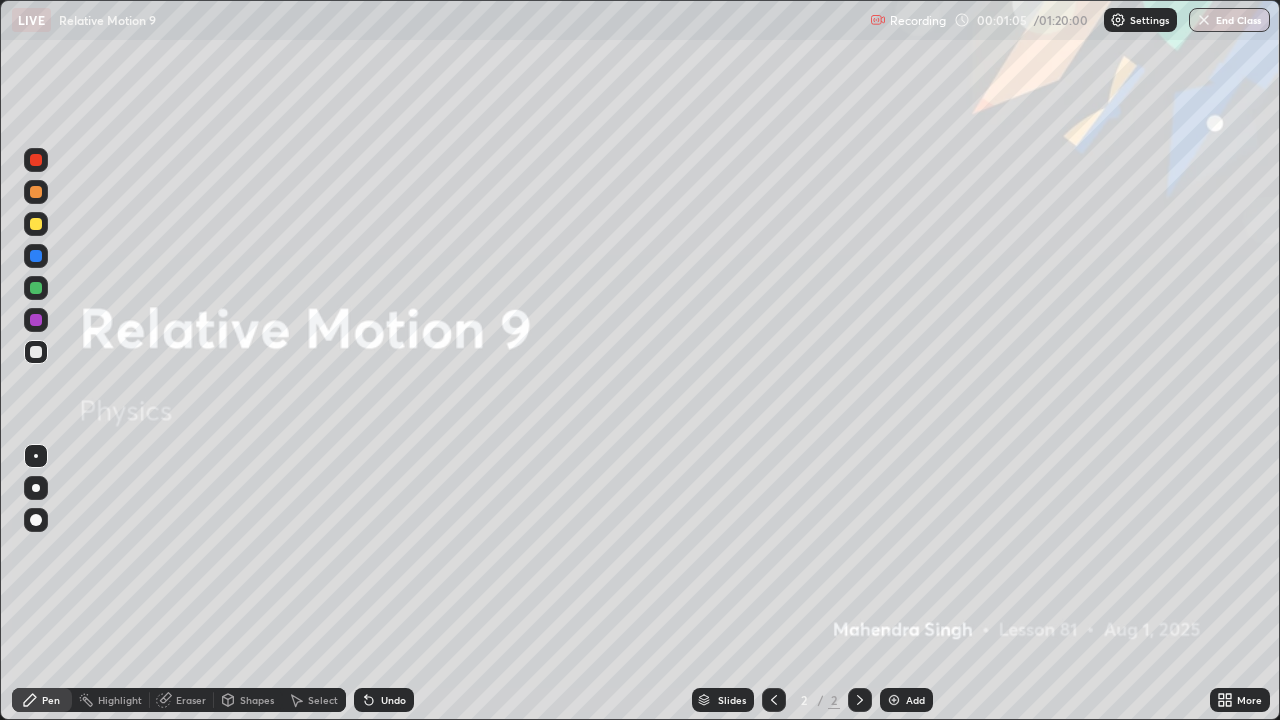 click on "Add" at bounding box center [915, 700] 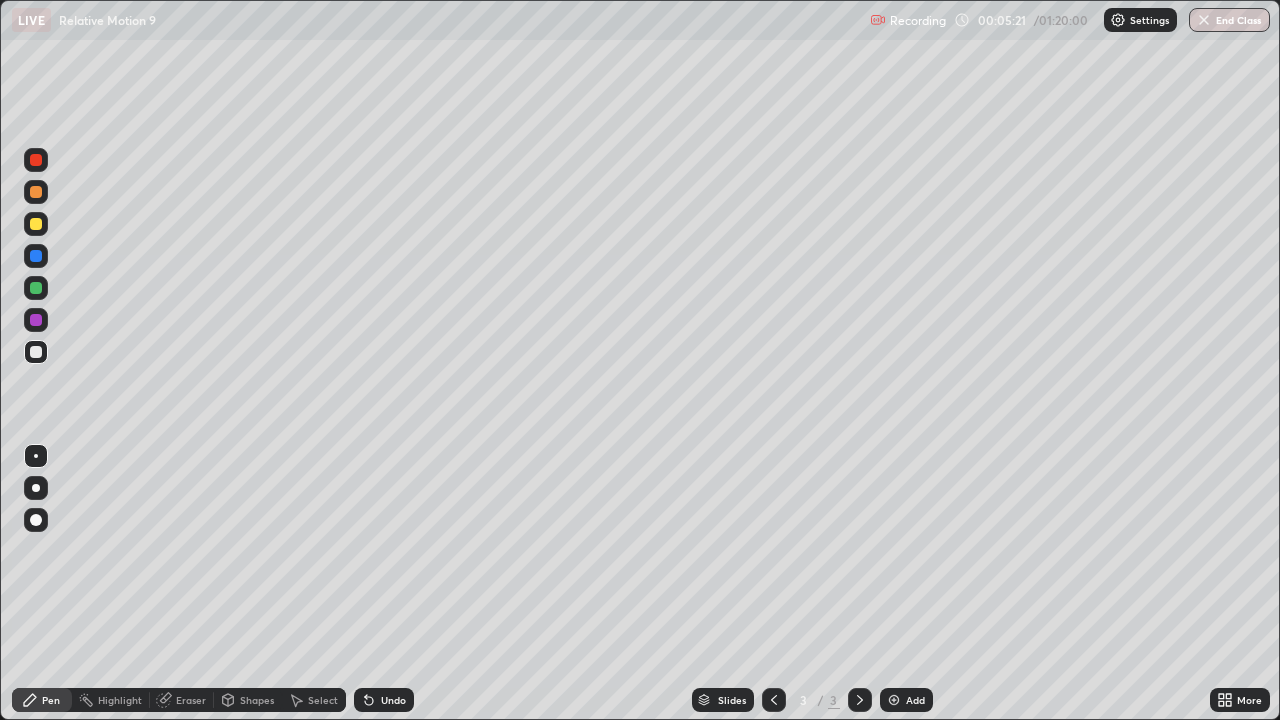 click on "Undo" at bounding box center (384, 700) 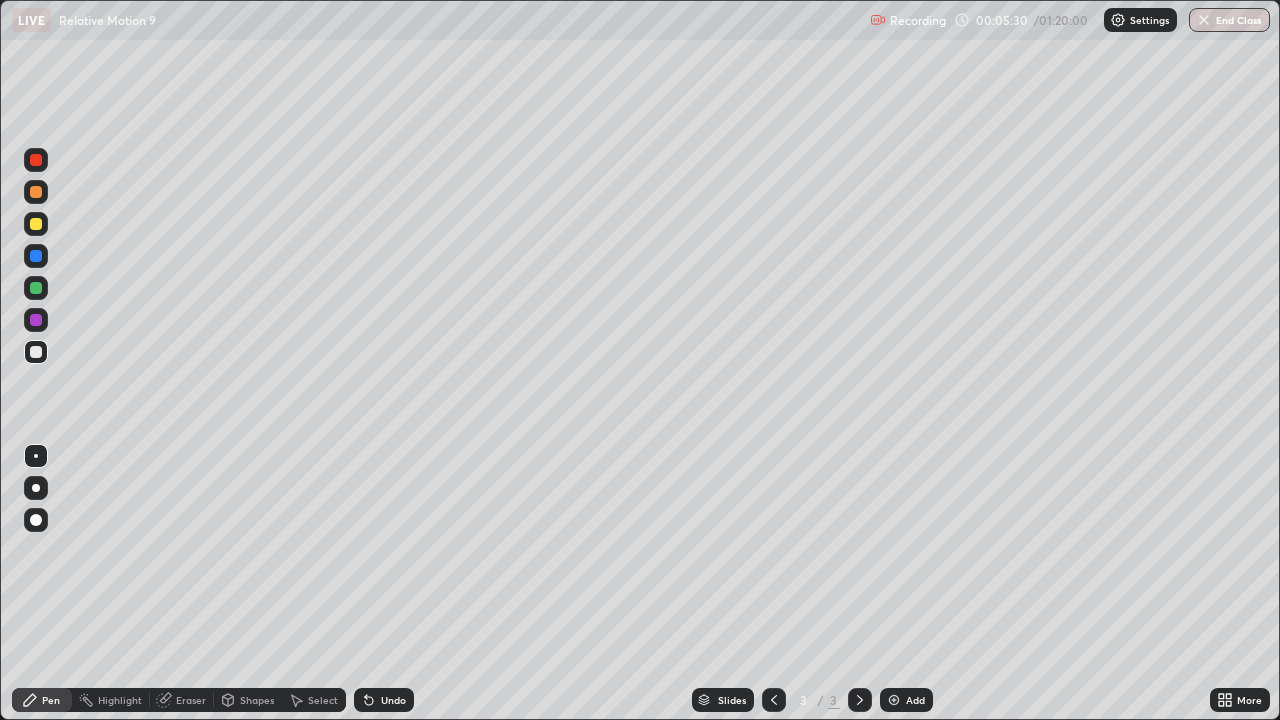 click on "Undo" at bounding box center [393, 700] 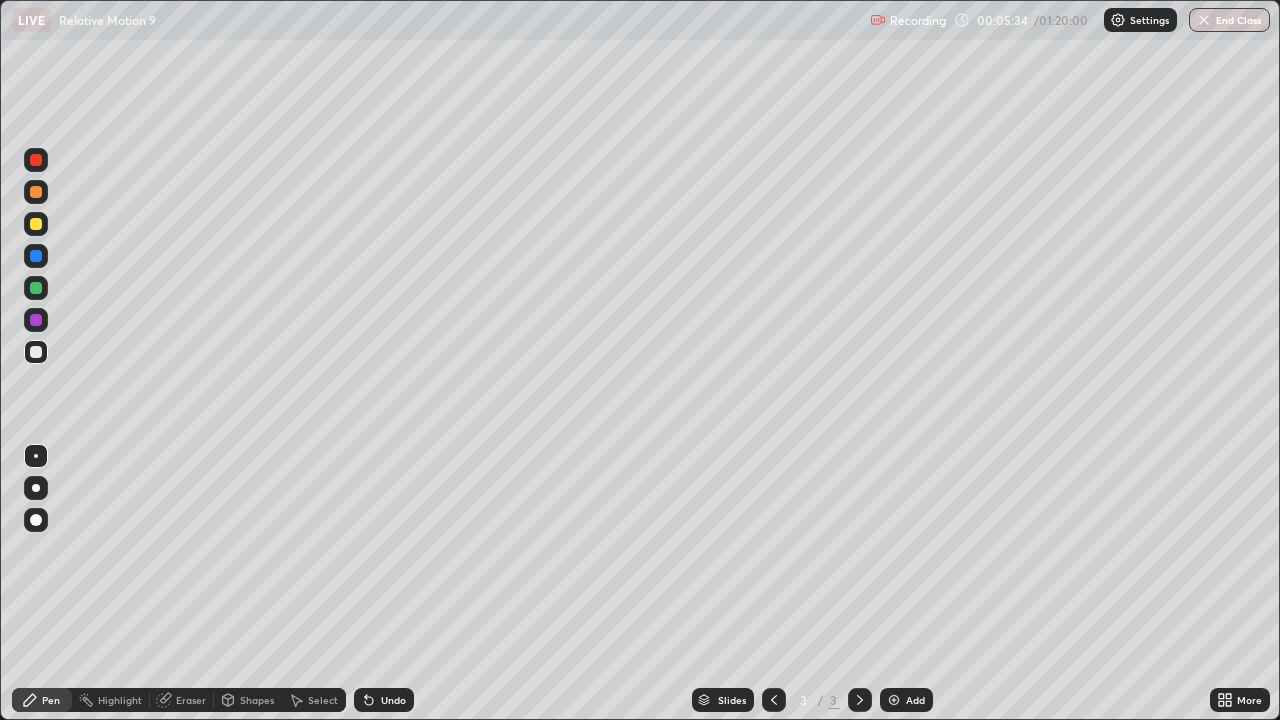 click at bounding box center (36, 352) 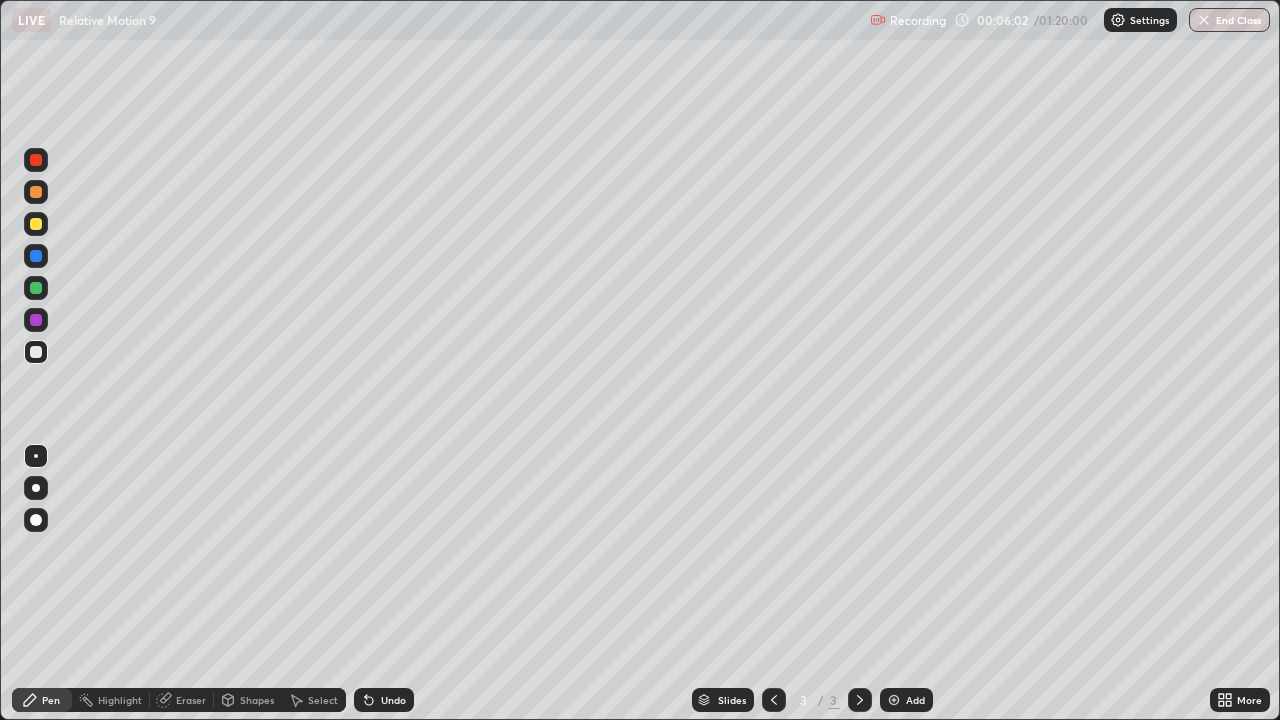 click at bounding box center [36, 288] 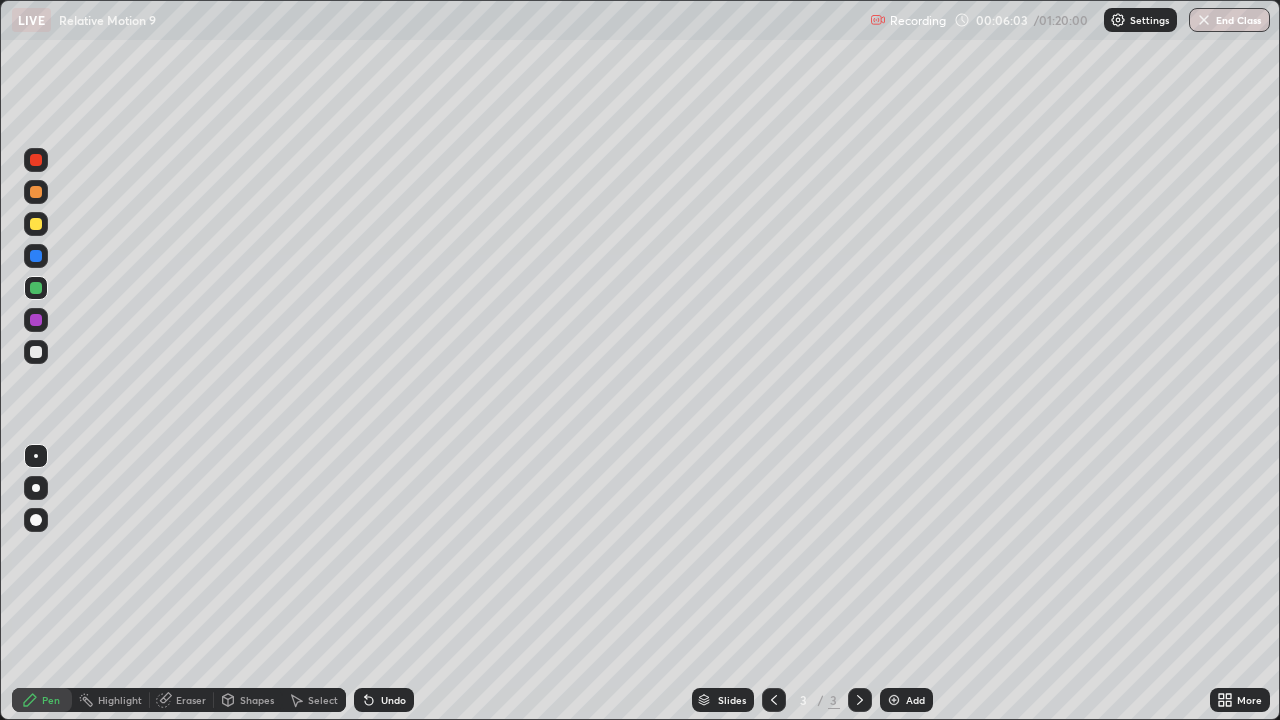 click at bounding box center [36, 288] 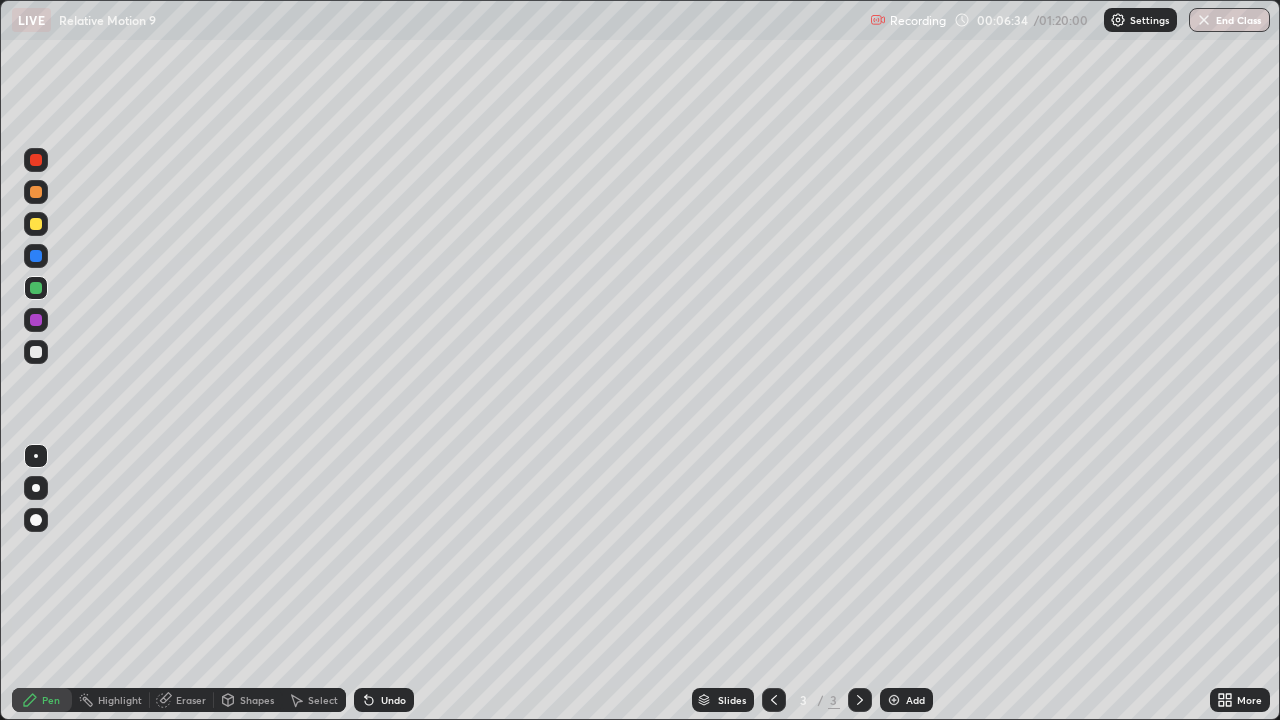 click at bounding box center (36, 352) 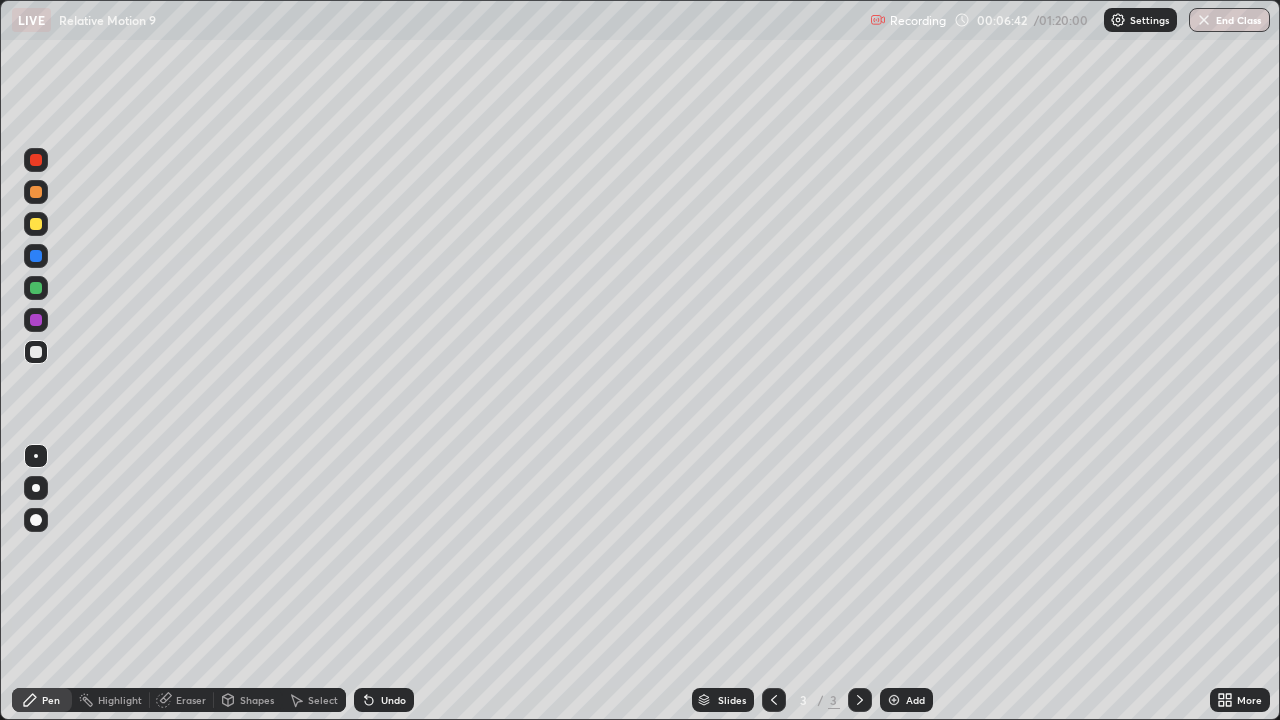 click on "Highlight" at bounding box center [120, 700] 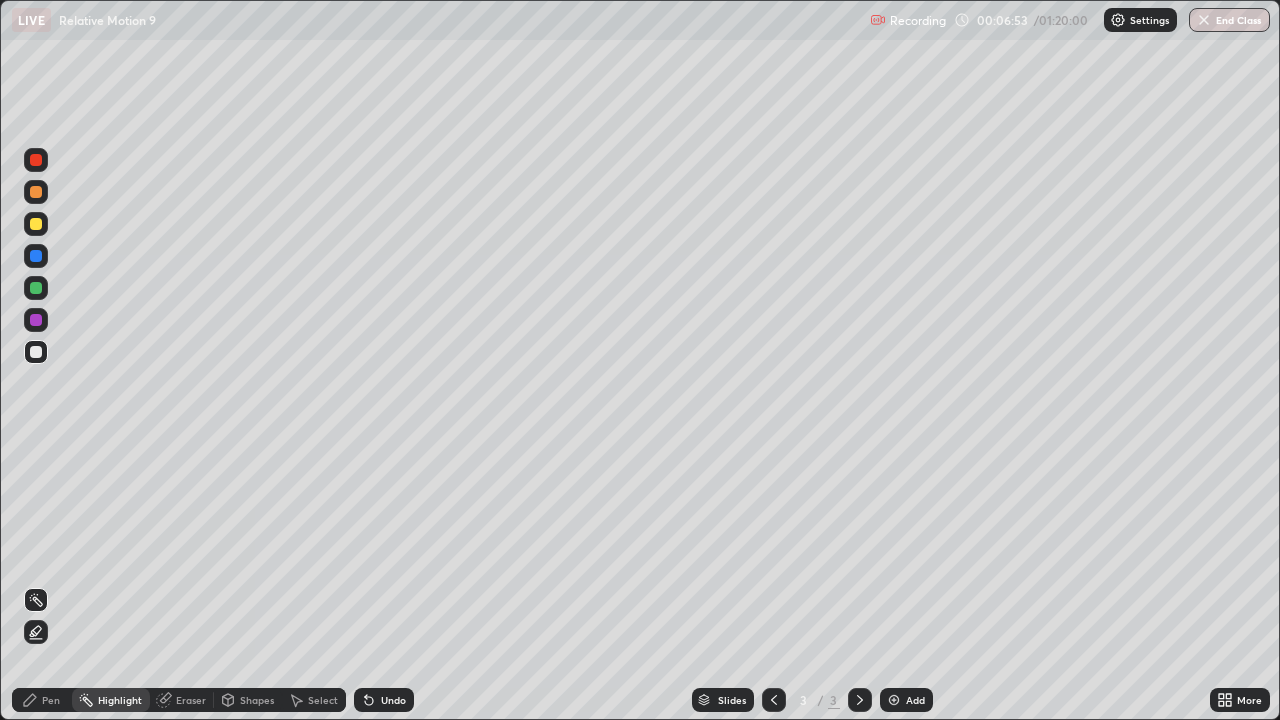 click on "Pen" at bounding box center (51, 700) 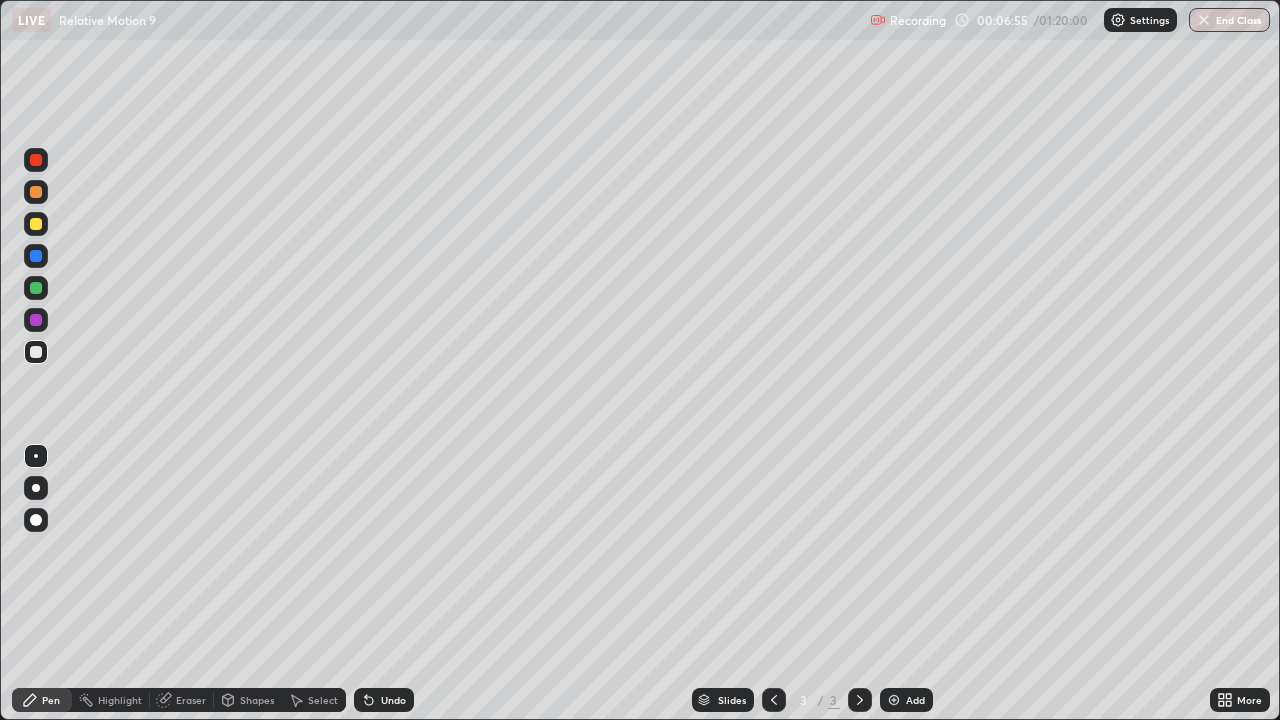 click on "Highlight" at bounding box center (120, 700) 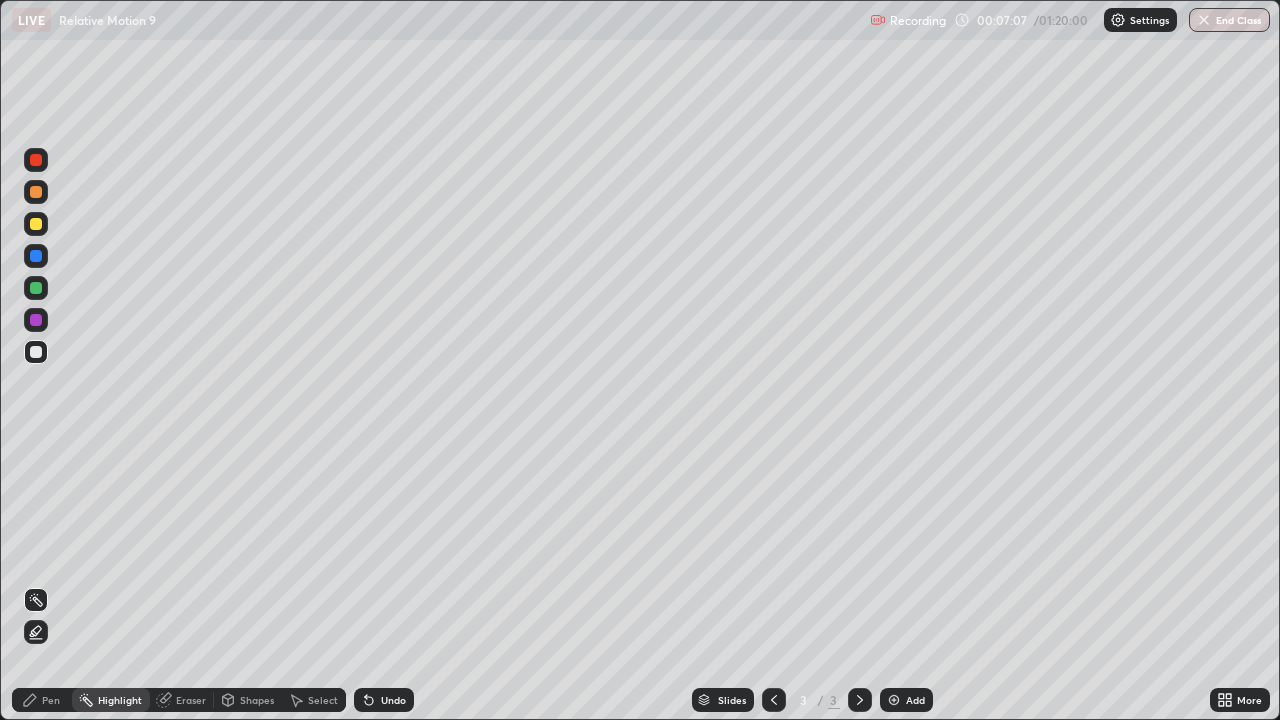 click on "Pen" at bounding box center [42, 700] 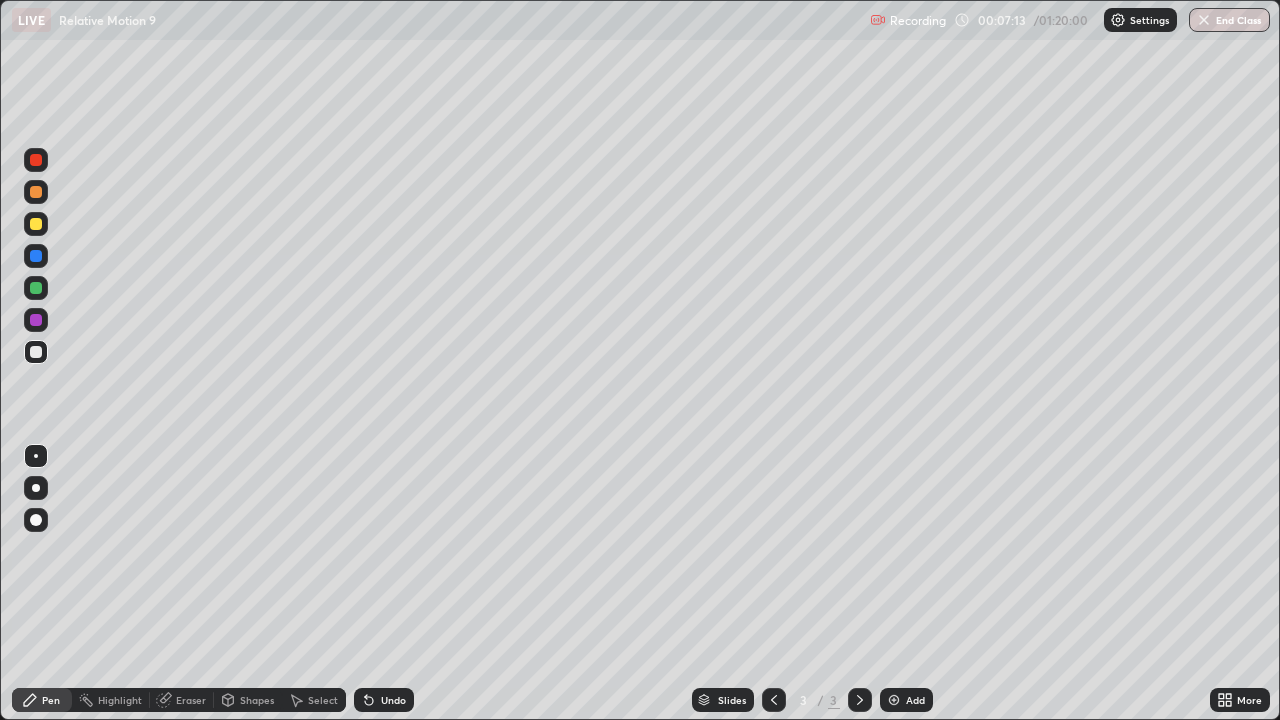 click on "Highlight" at bounding box center (120, 700) 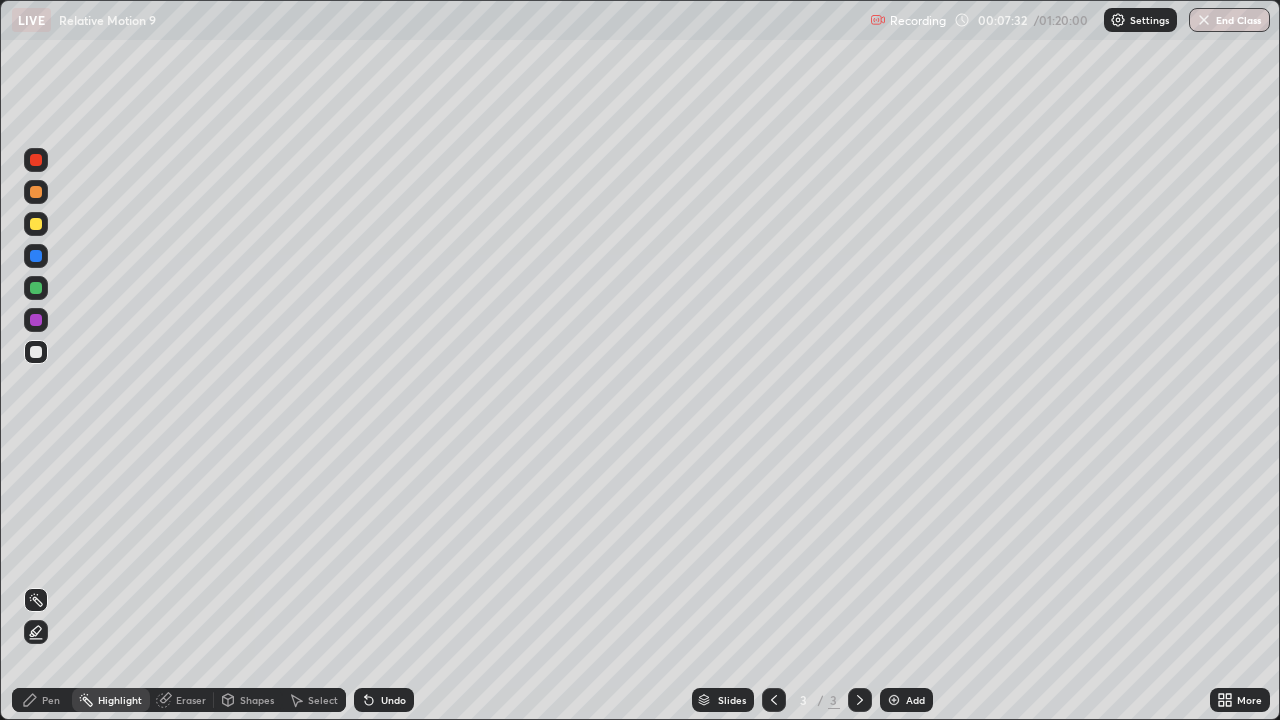 click on "Pen" at bounding box center (42, 700) 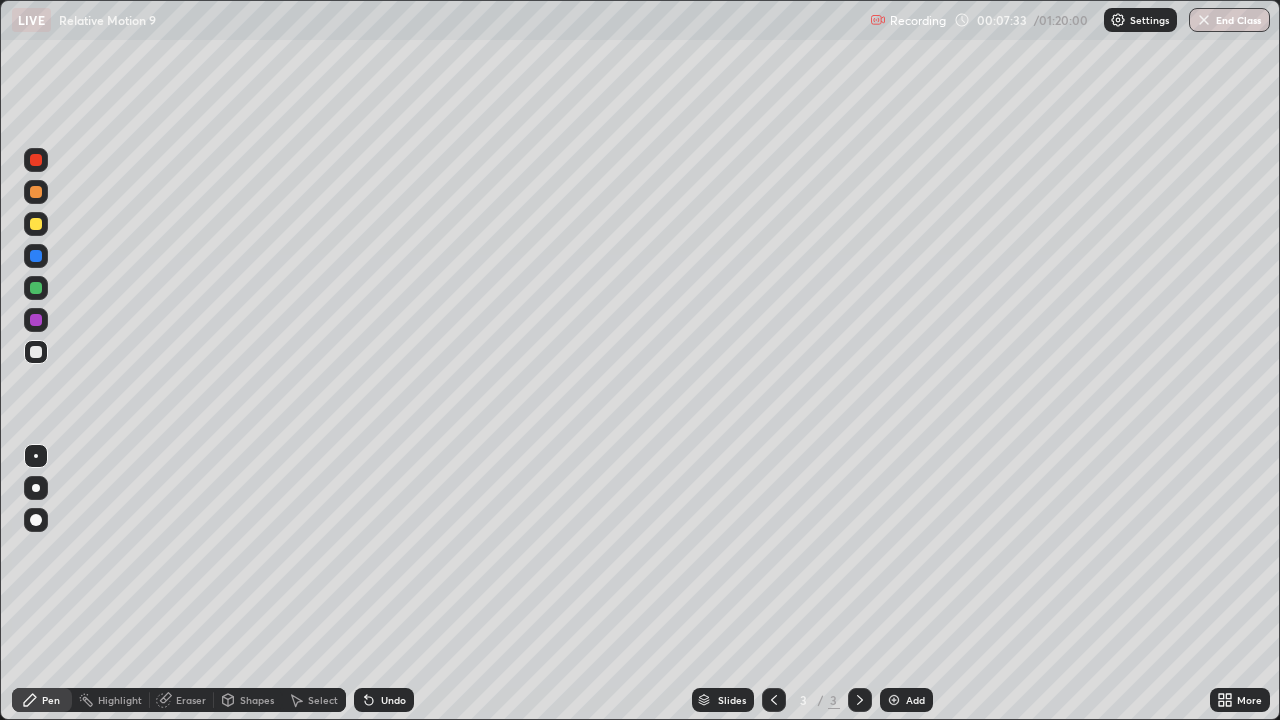 click on "Highlight" at bounding box center (111, 700) 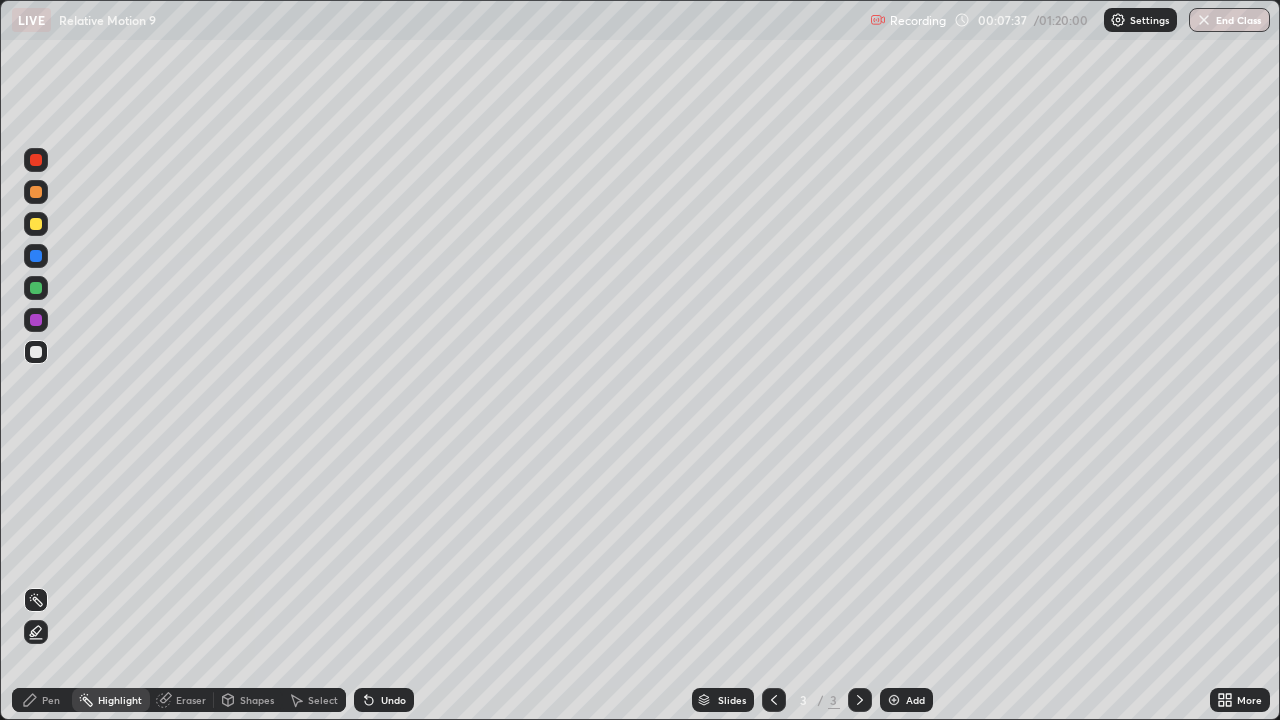 click on "Pen" at bounding box center (42, 700) 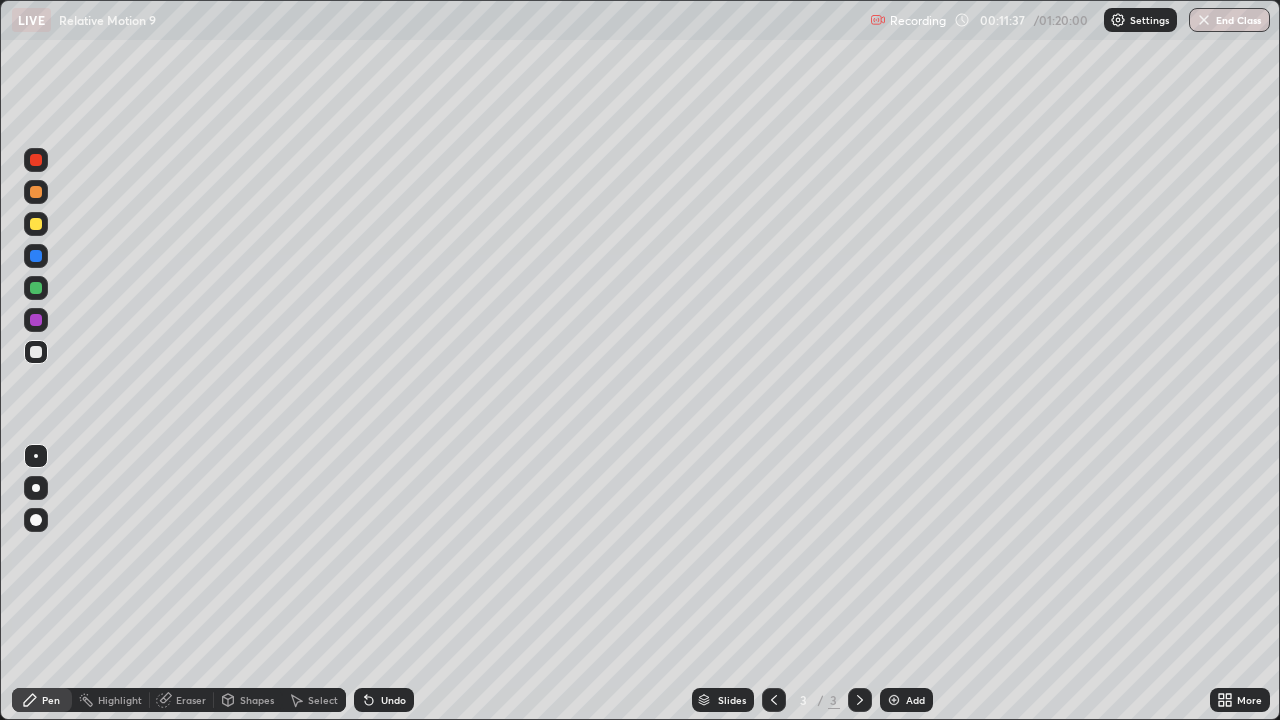 click at bounding box center (894, 700) 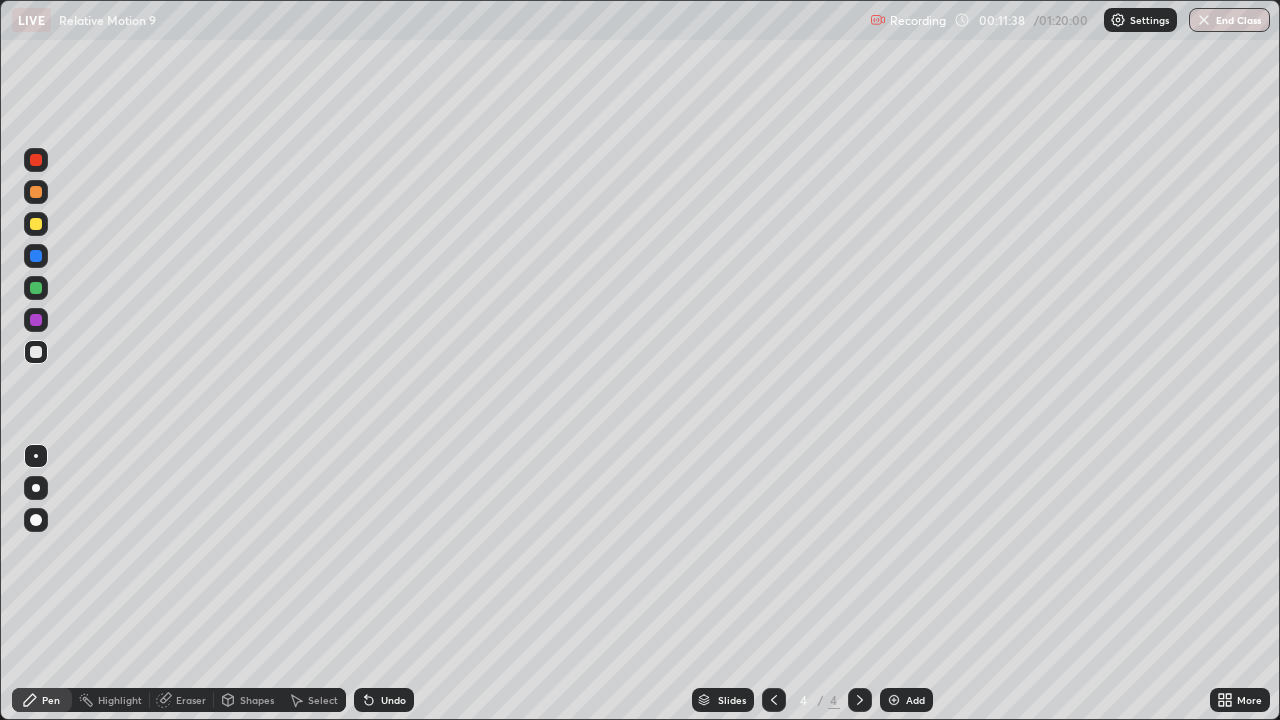 click at bounding box center (36, 352) 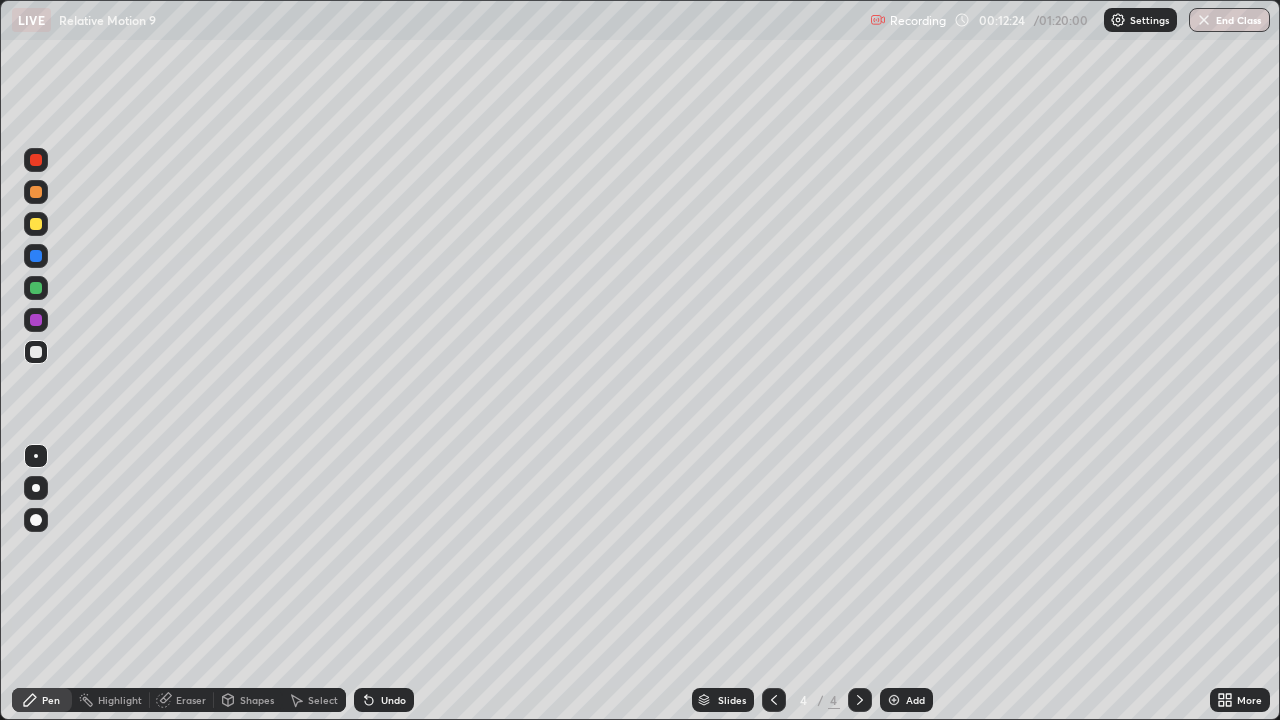 click on "Undo" at bounding box center (384, 700) 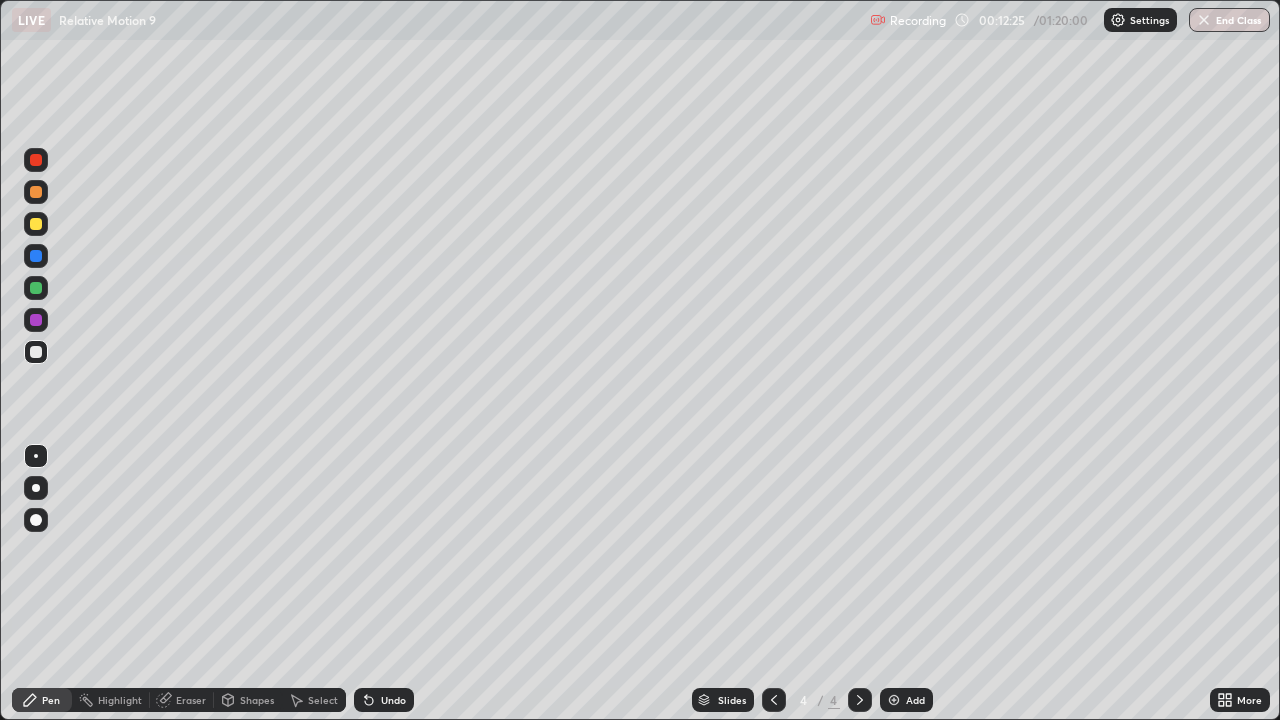 click 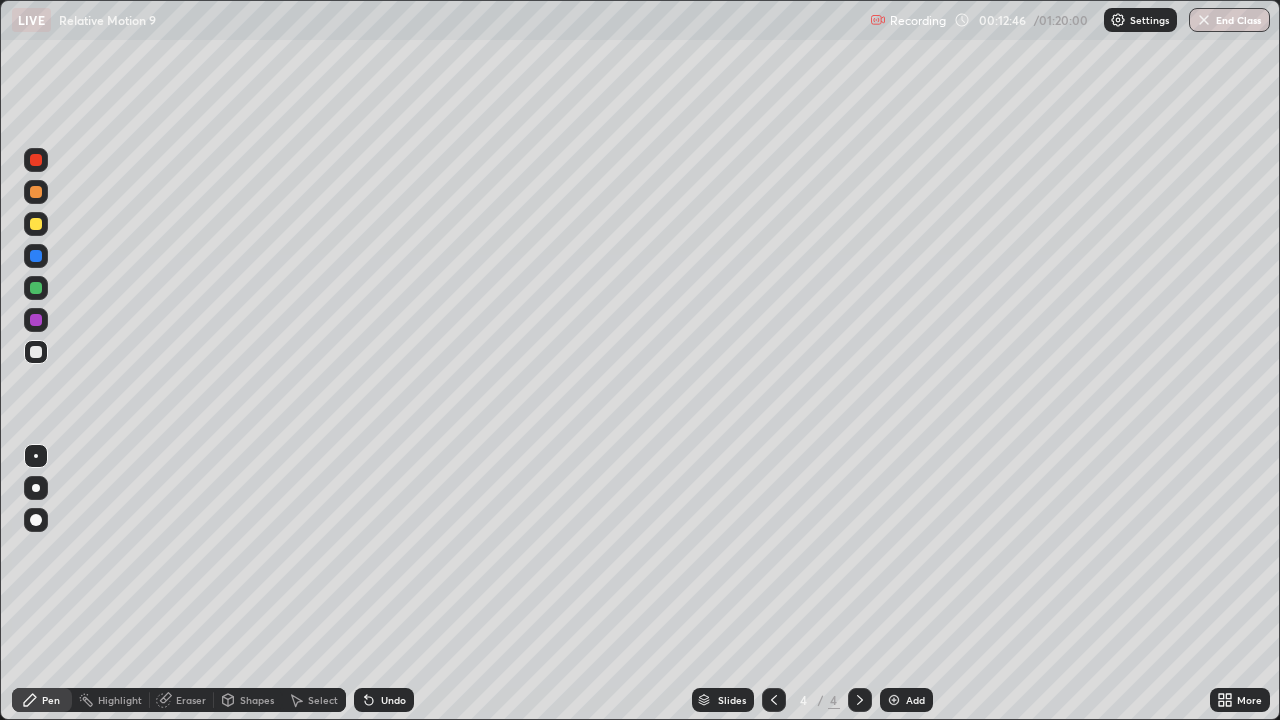 click at bounding box center [36, 224] 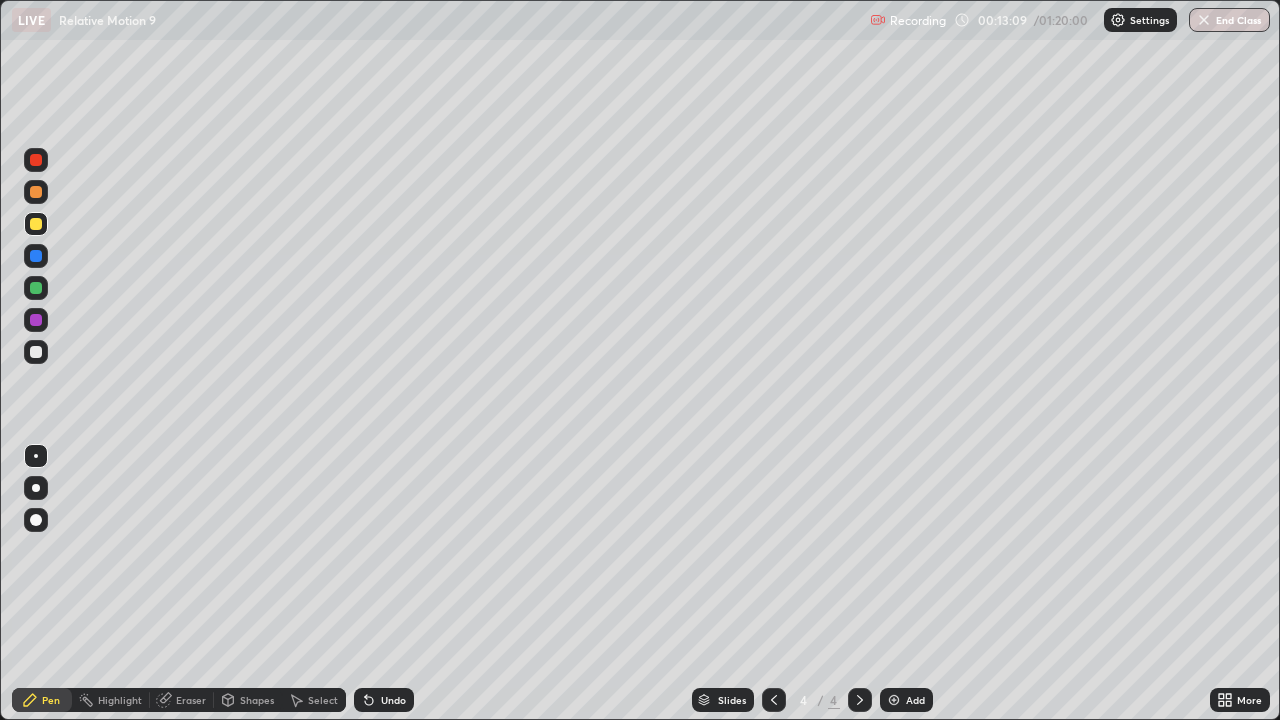 click at bounding box center (36, 352) 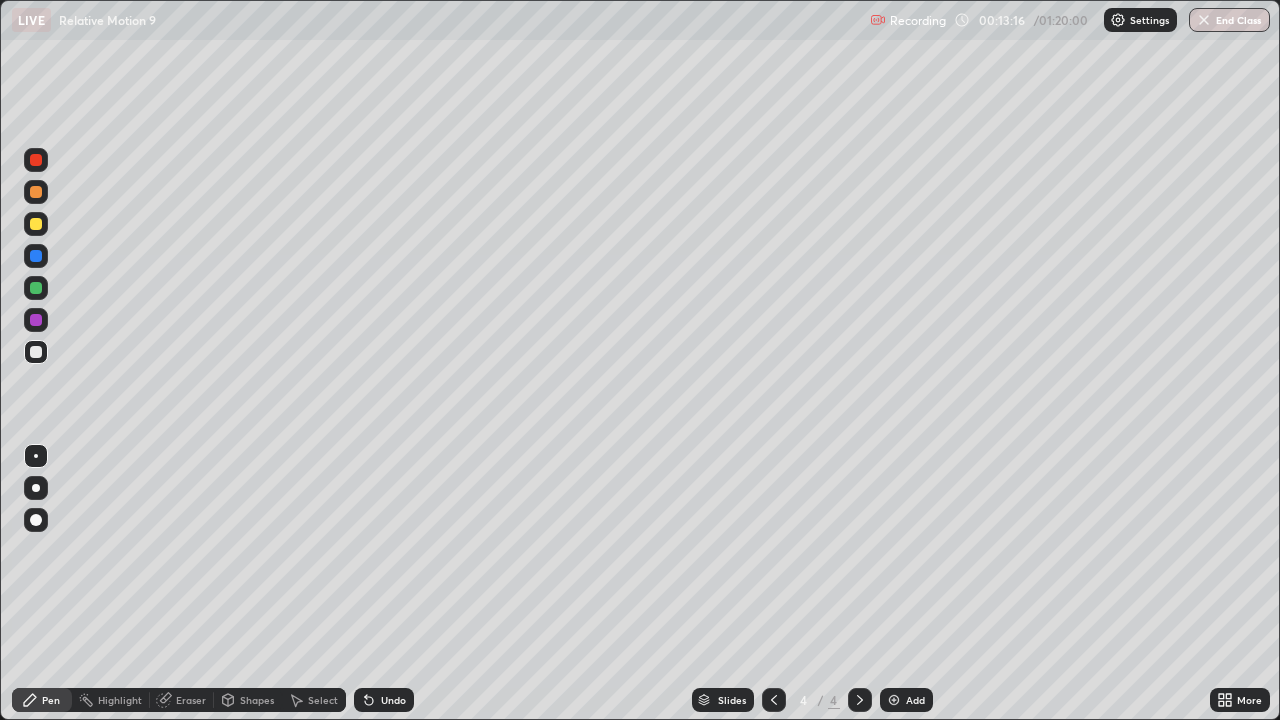 click at bounding box center [36, 288] 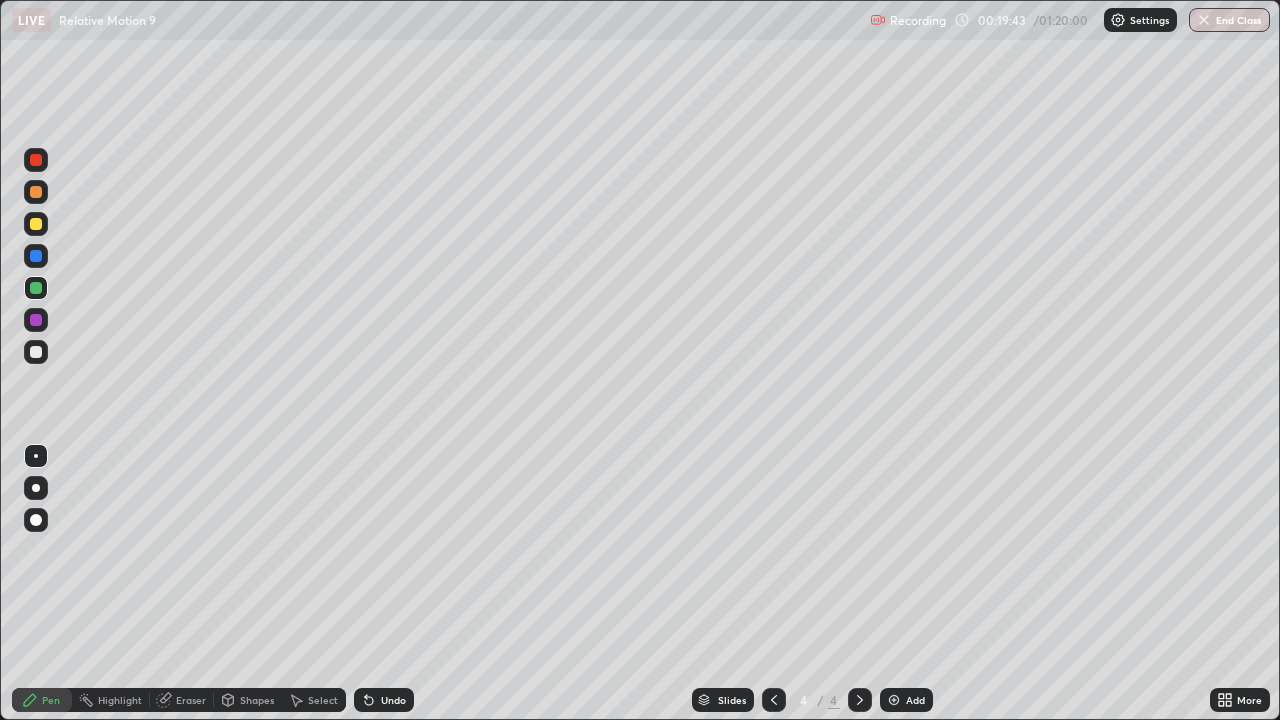 click at bounding box center [36, 352] 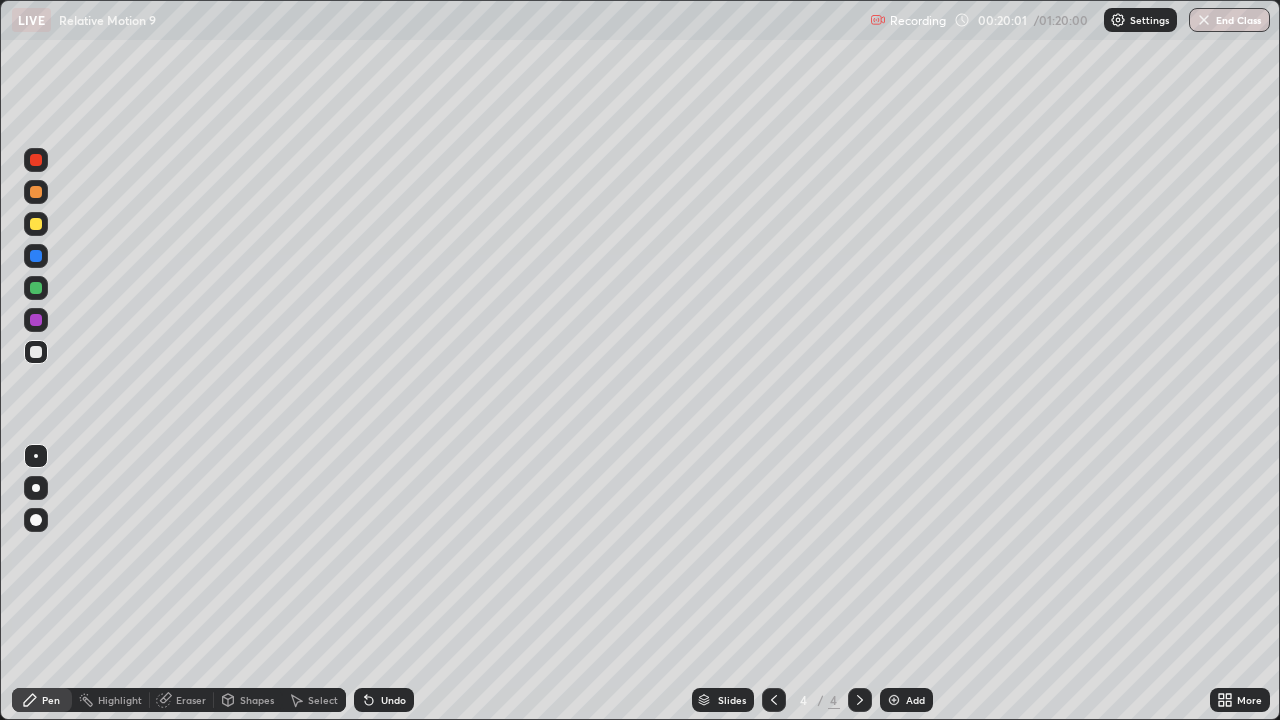 click at bounding box center [36, 192] 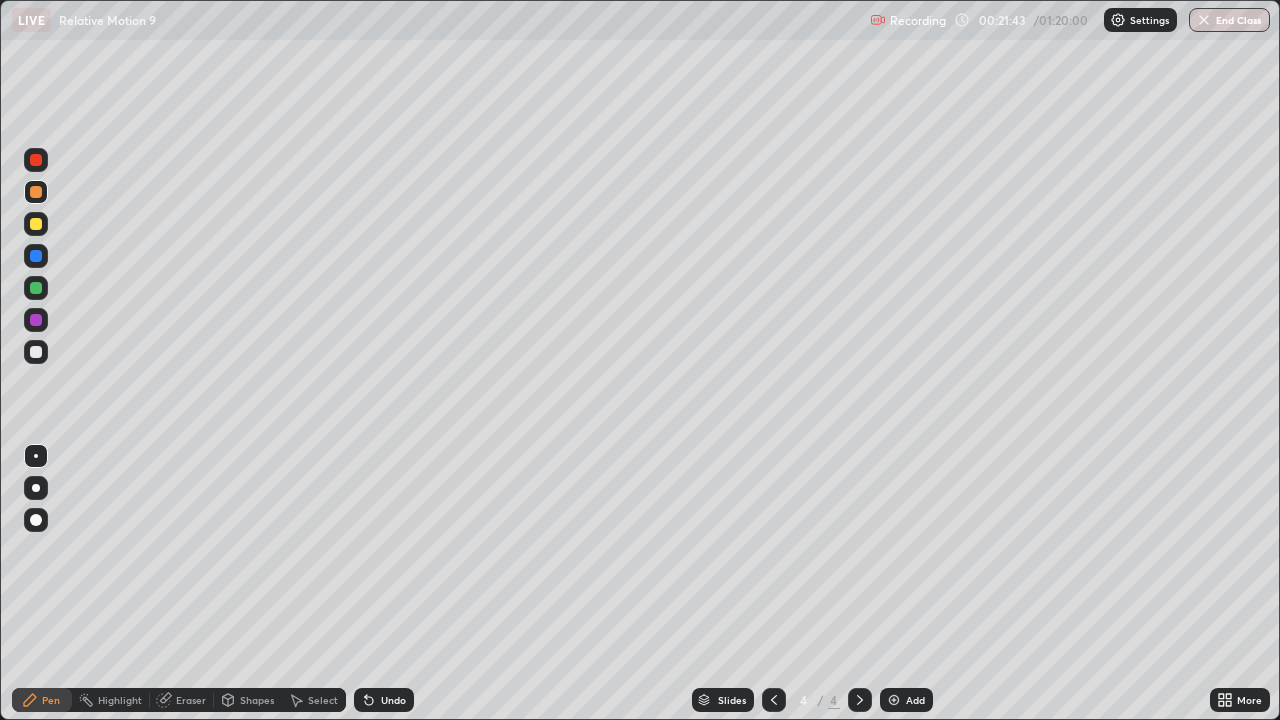 click on "Add" at bounding box center [915, 700] 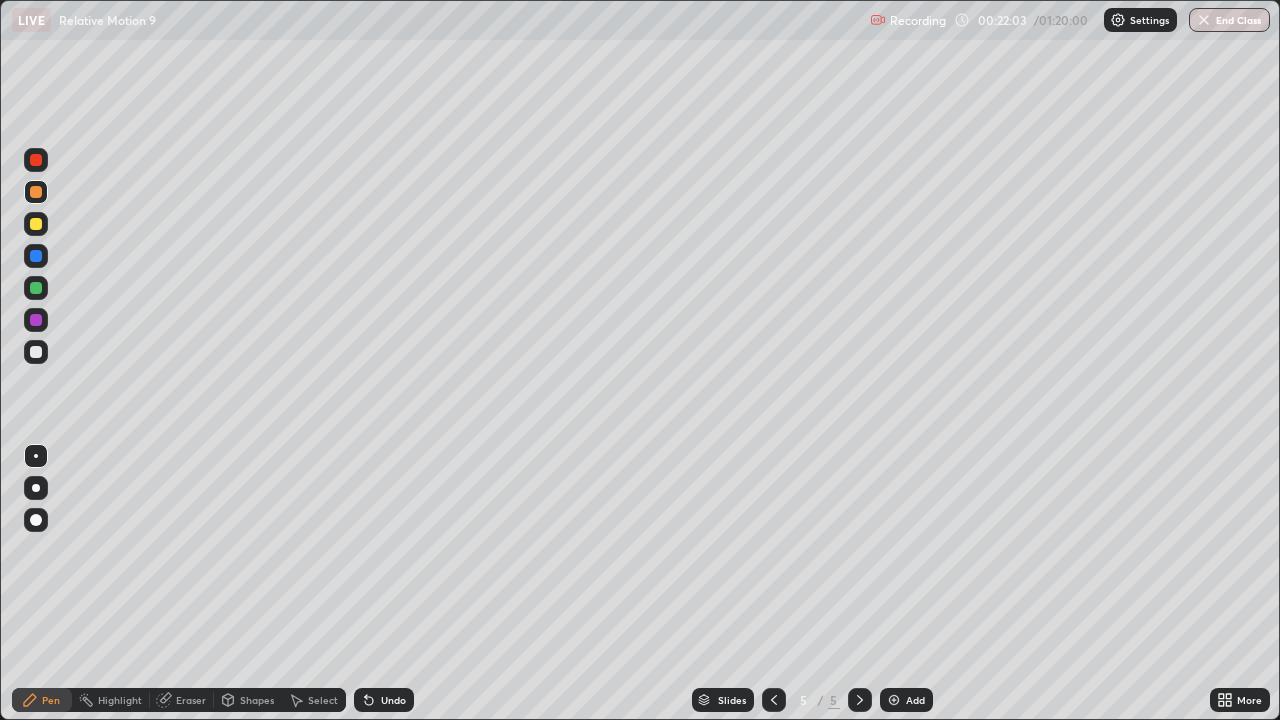 click at bounding box center [36, 352] 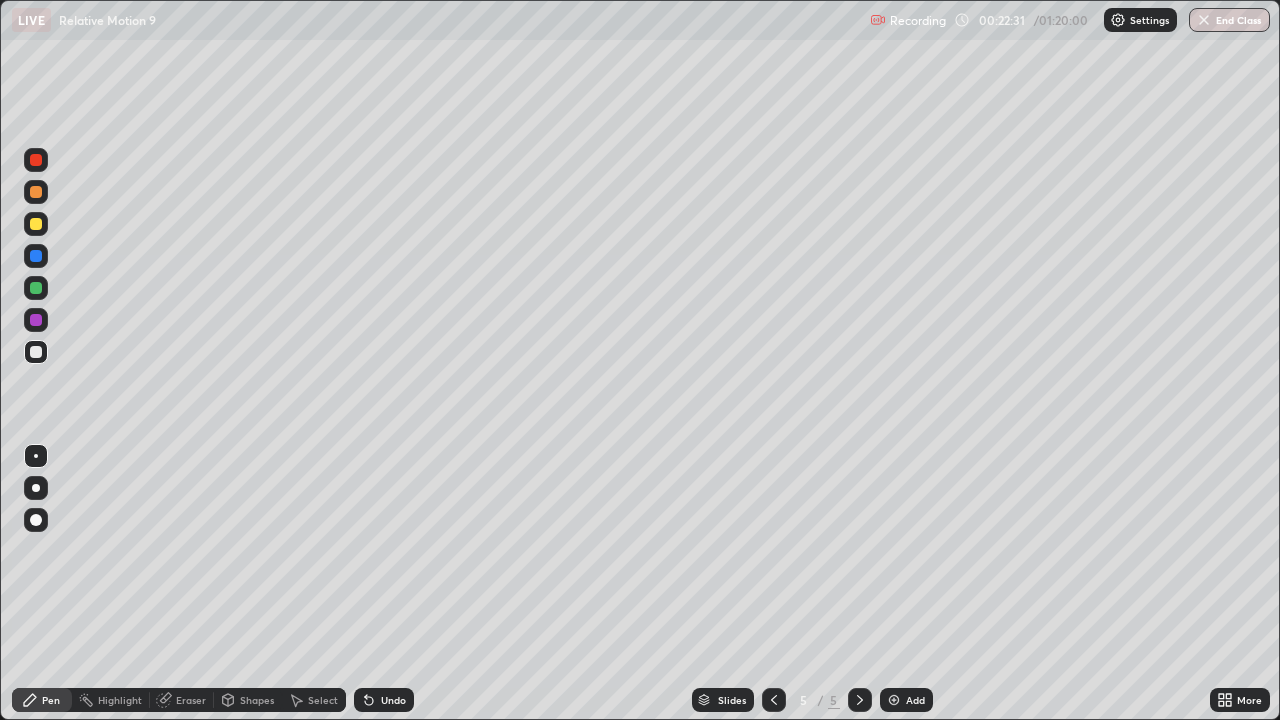 click on "Shapes" at bounding box center [257, 700] 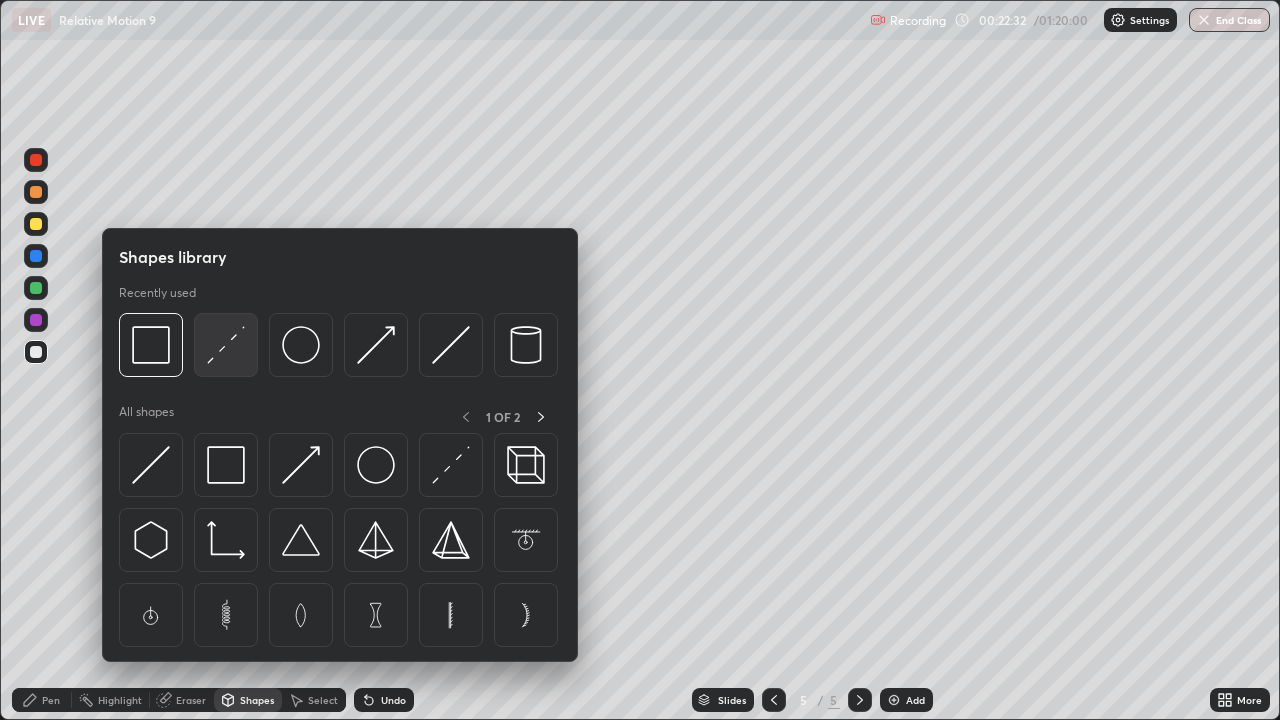 click at bounding box center [226, 345] 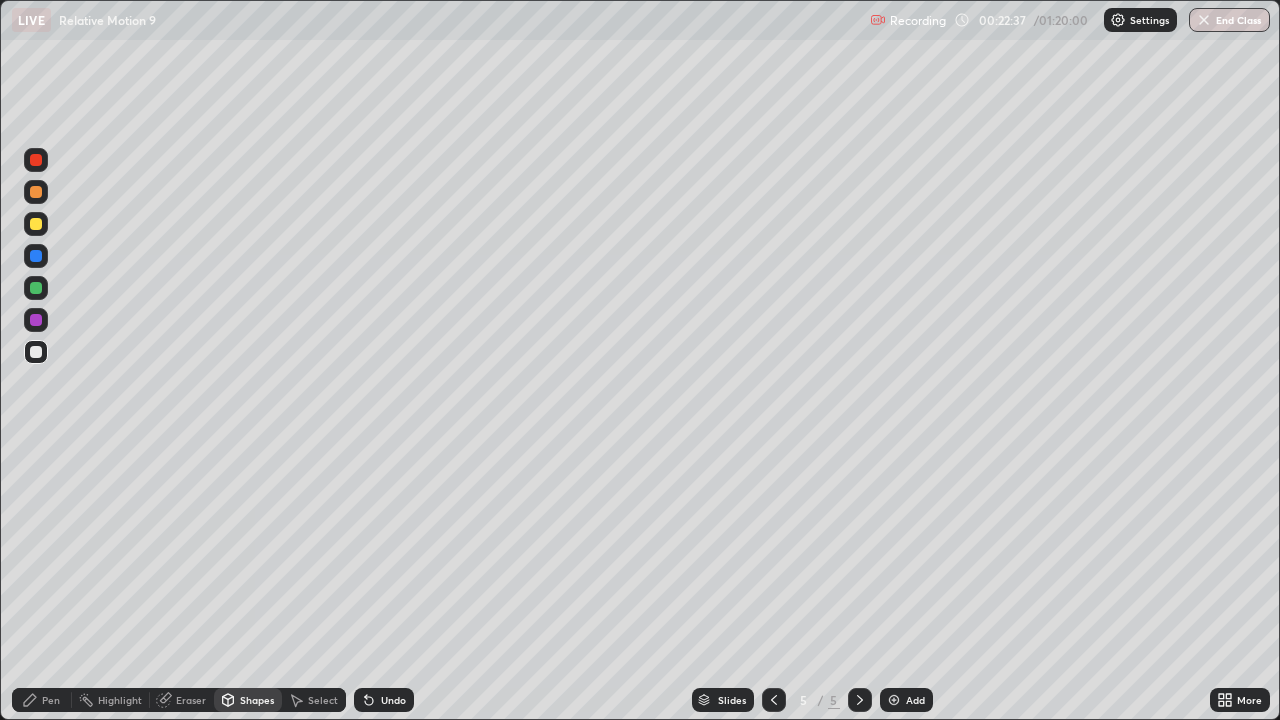 click on "Pen" at bounding box center [51, 700] 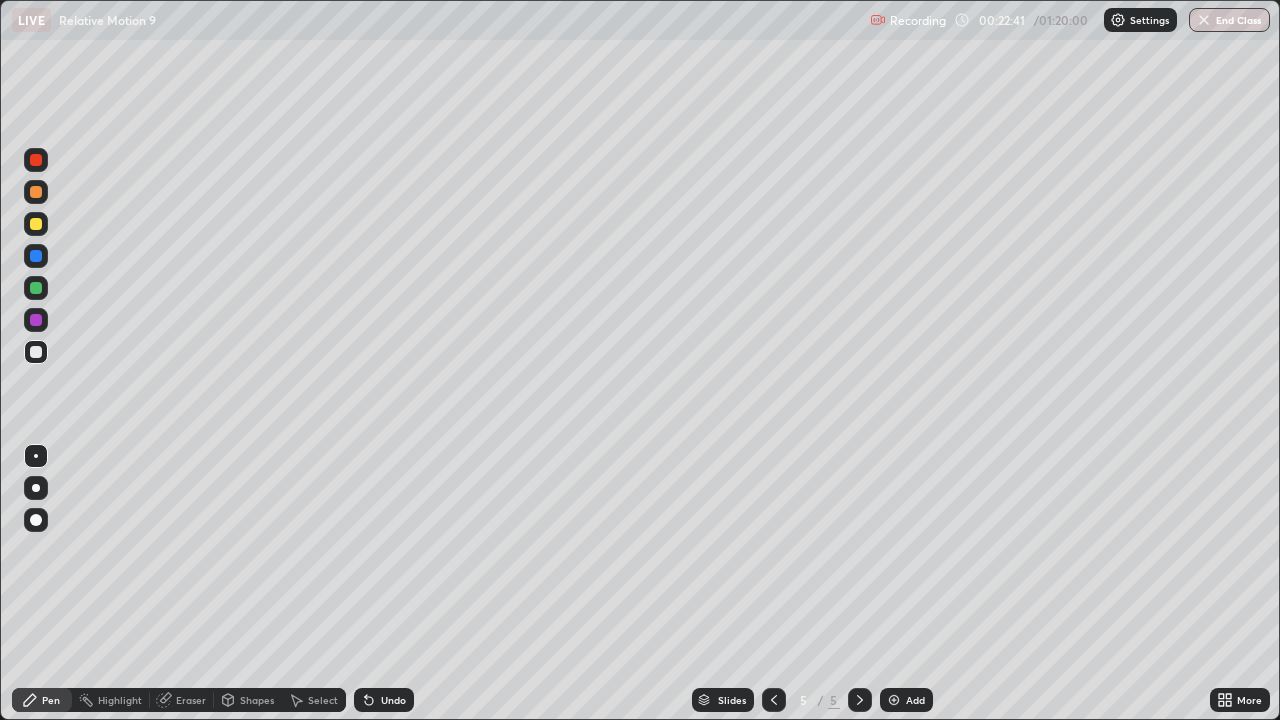 click 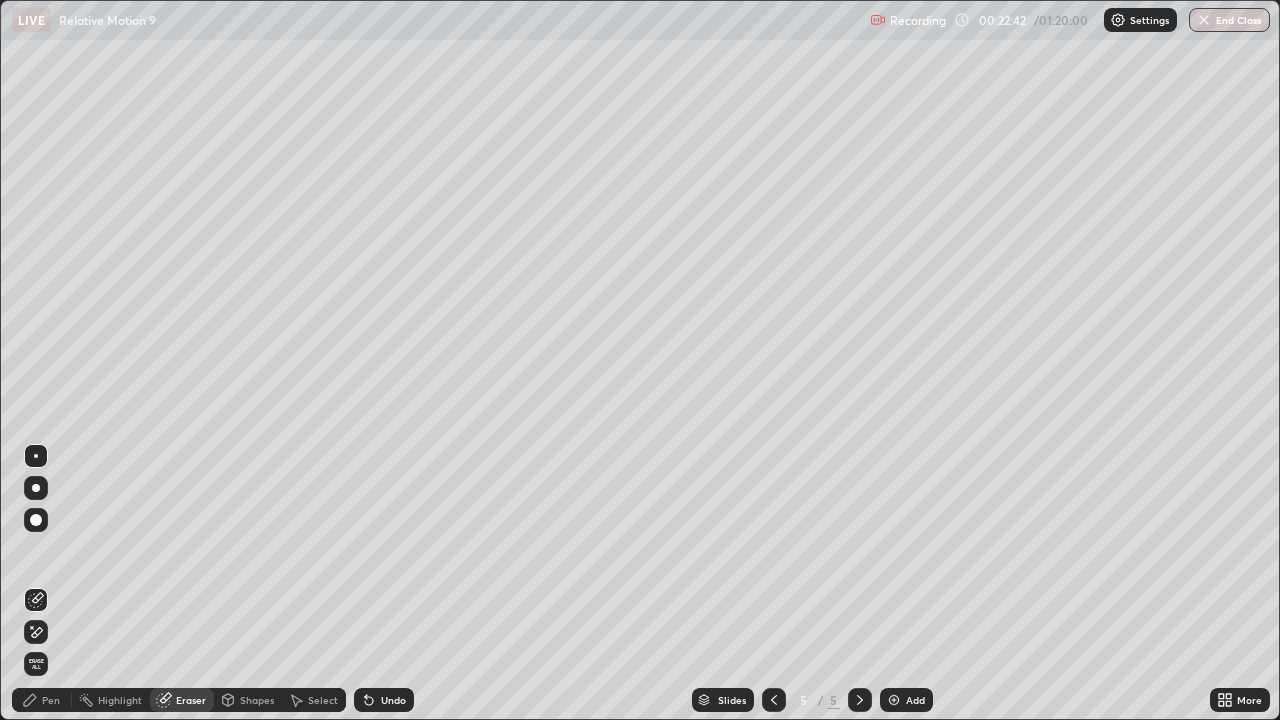 click on "Highlight" at bounding box center (111, 700) 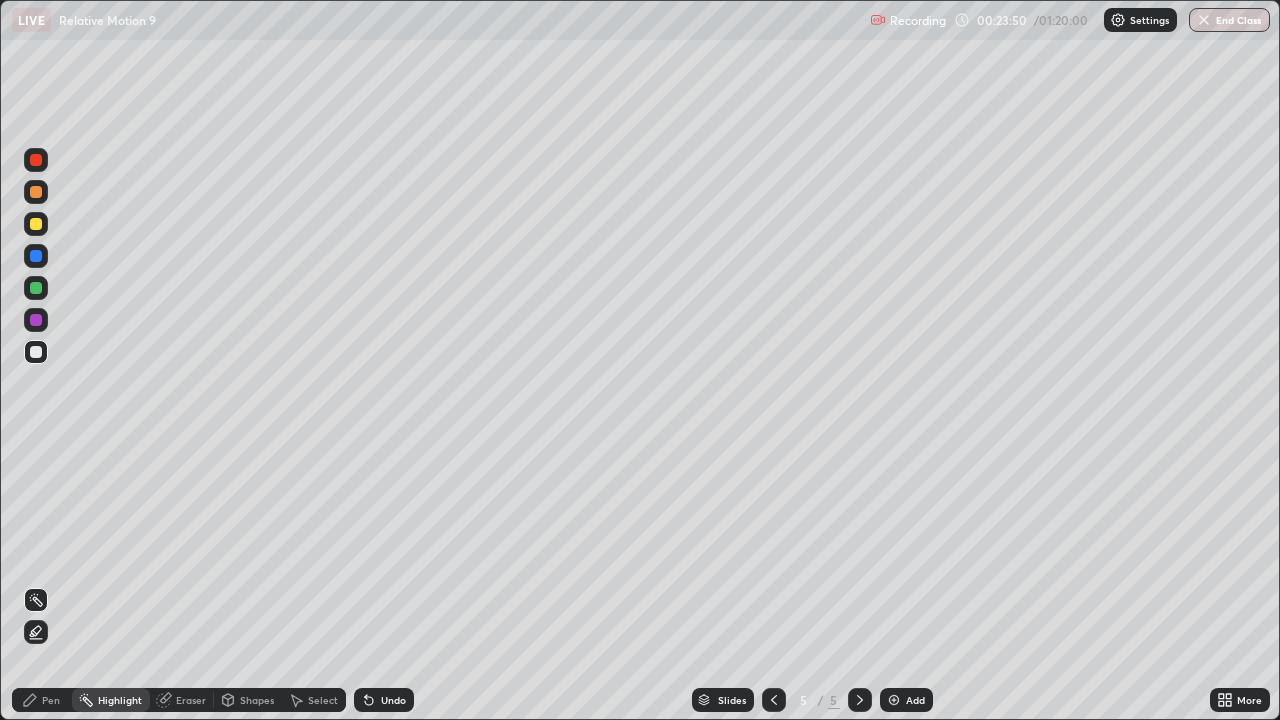 click on "Shapes" at bounding box center [248, 700] 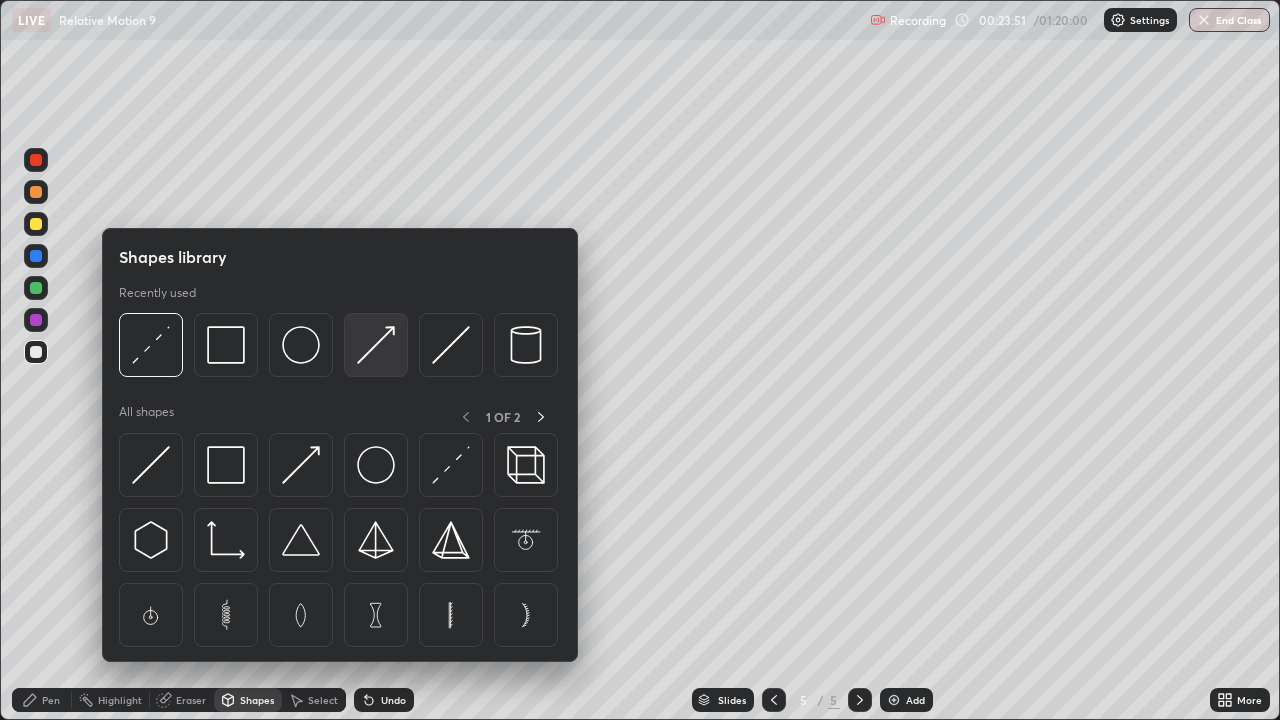 click at bounding box center [376, 345] 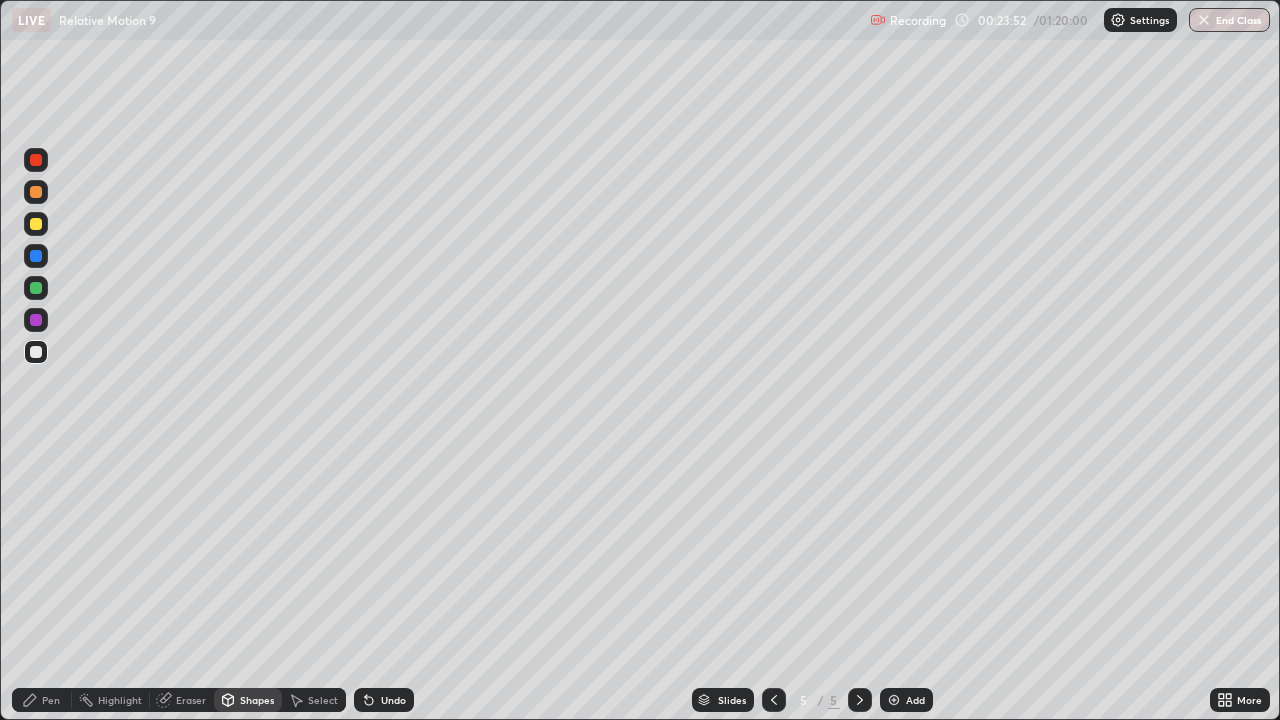click at bounding box center (36, 352) 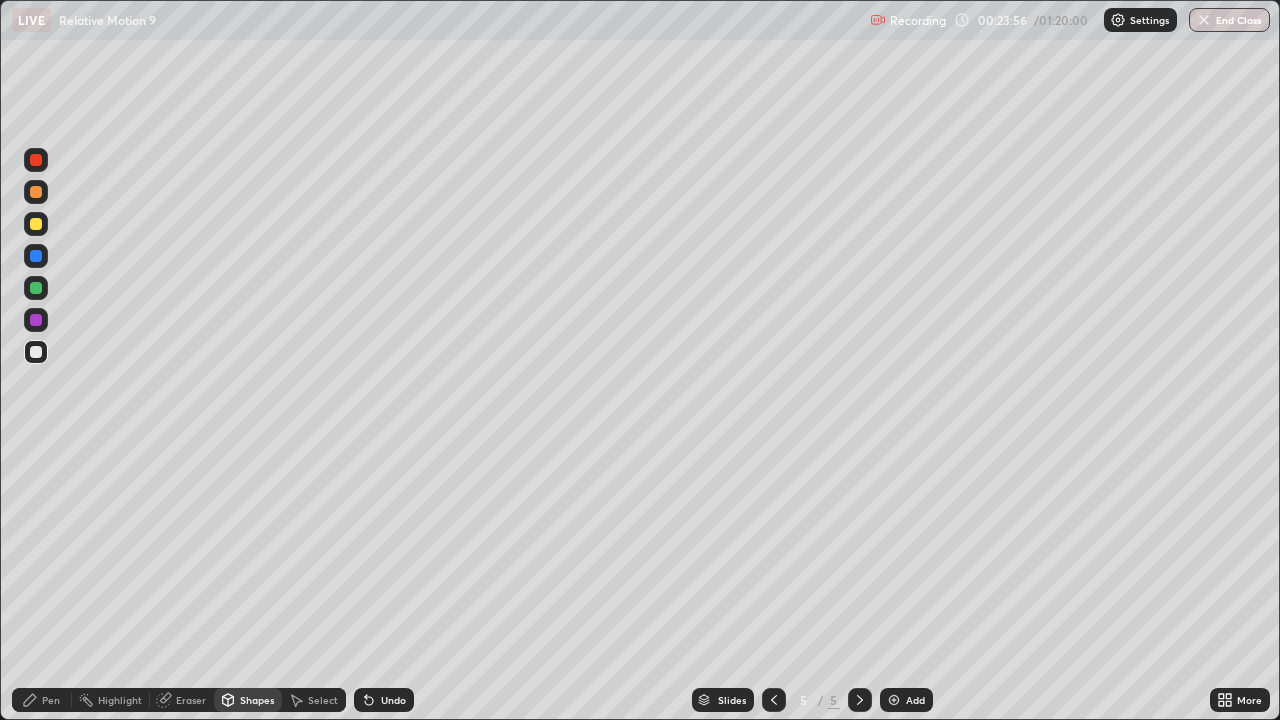 click on "Pen" at bounding box center (51, 700) 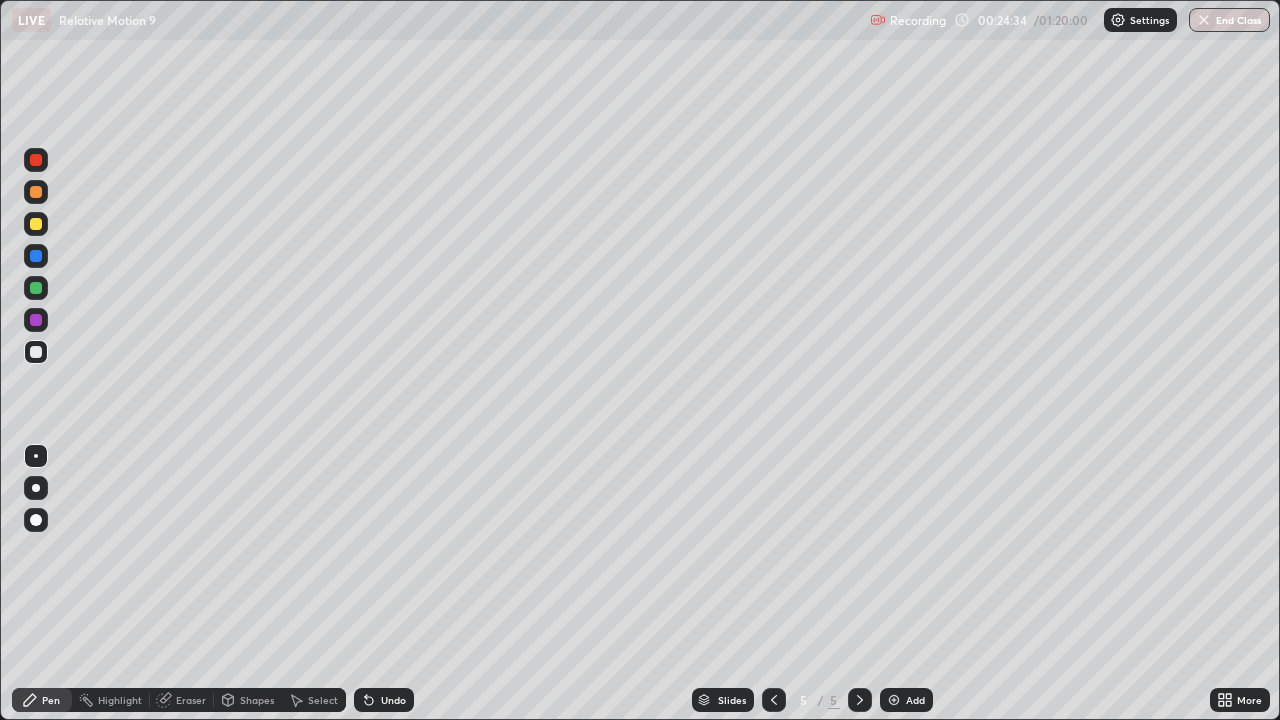 click at bounding box center [36, 256] 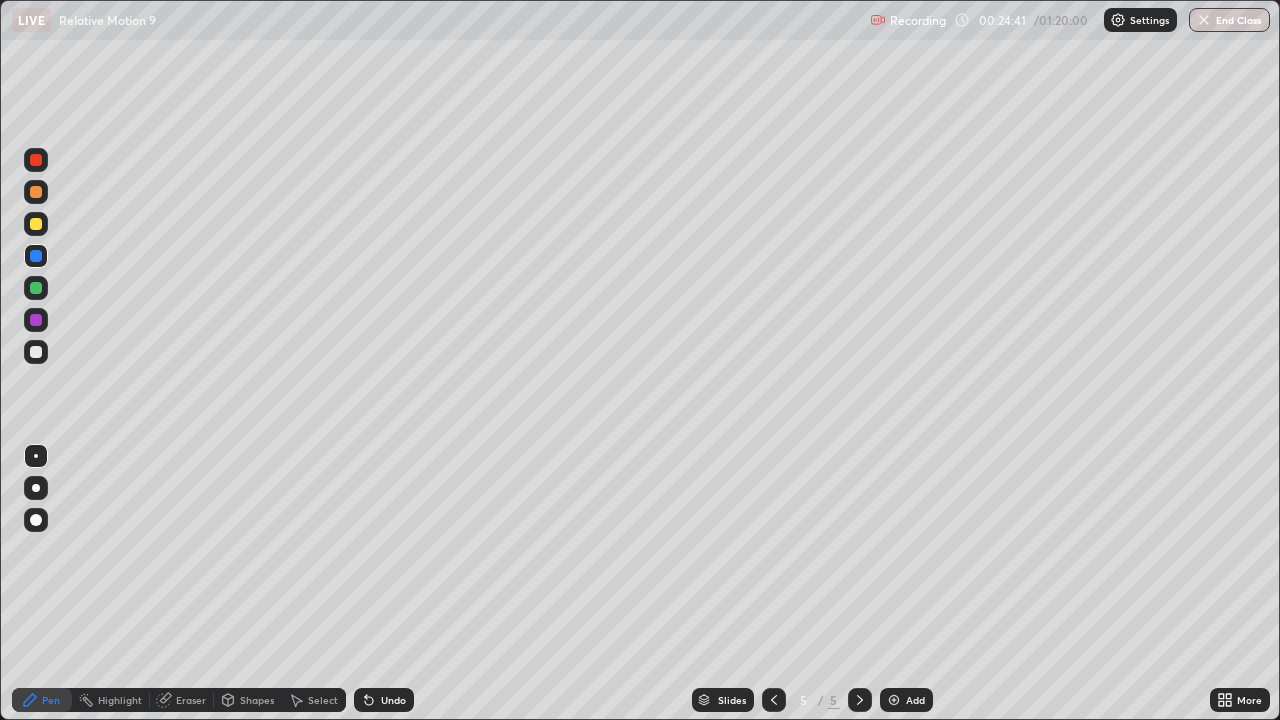 click at bounding box center (36, 352) 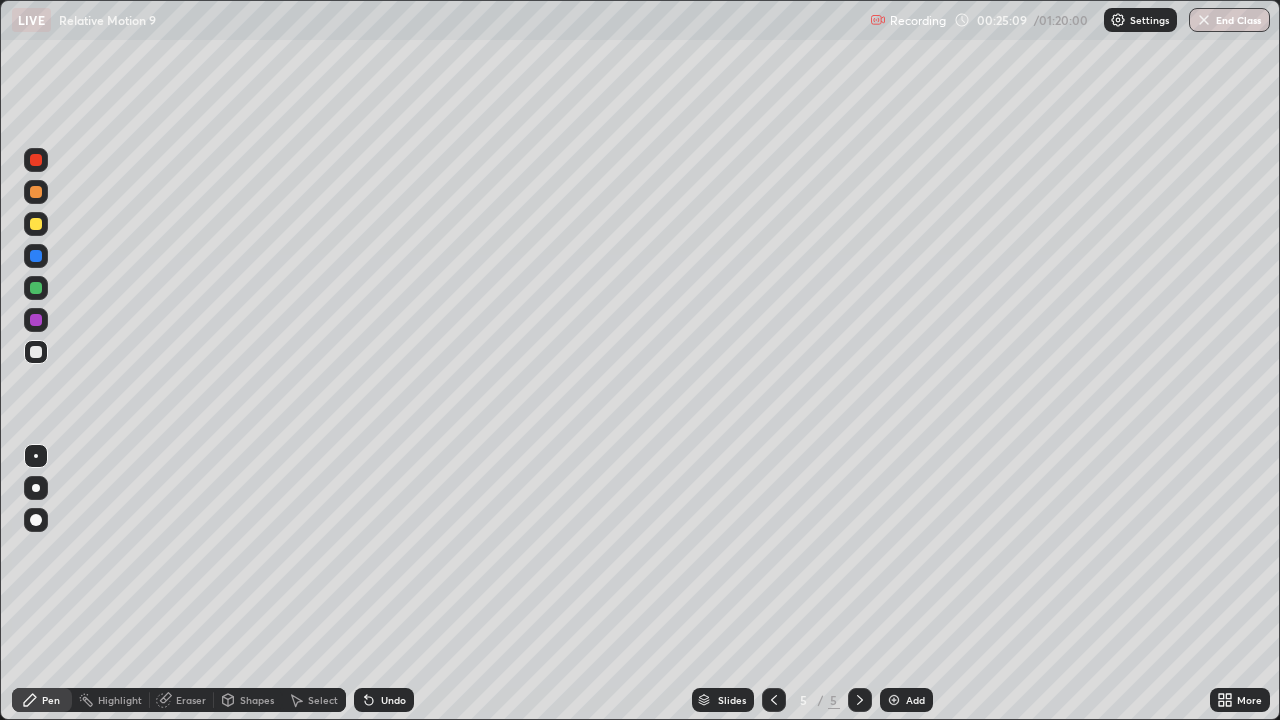 click at bounding box center (36, 192) 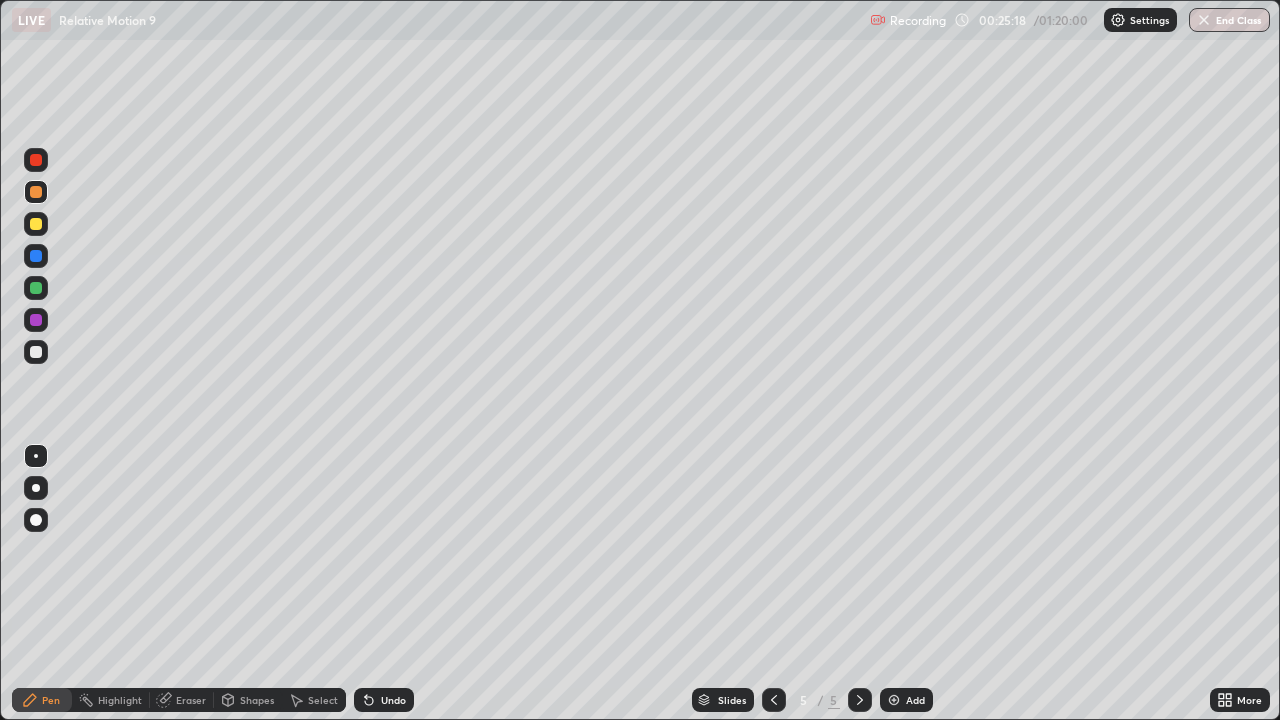 click on "LIVE Relative Motion 9" at bounding box center [437, 20] 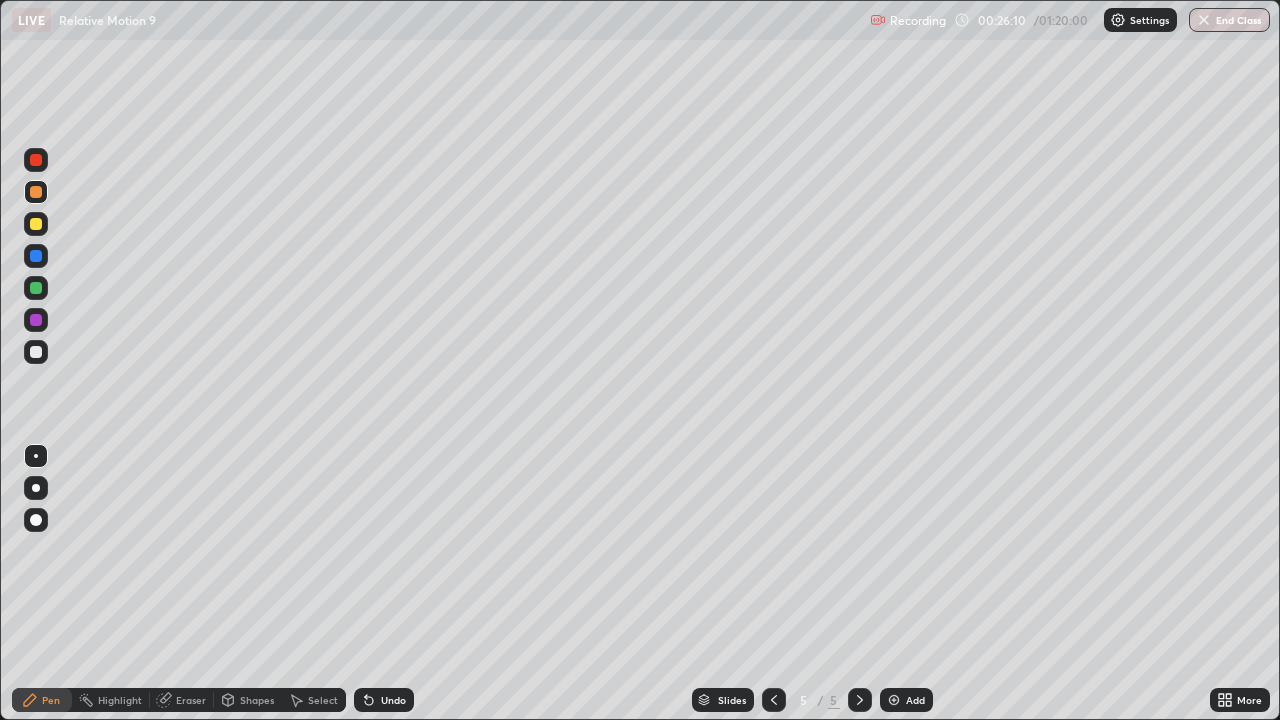 click at bounding box center [36, 352] 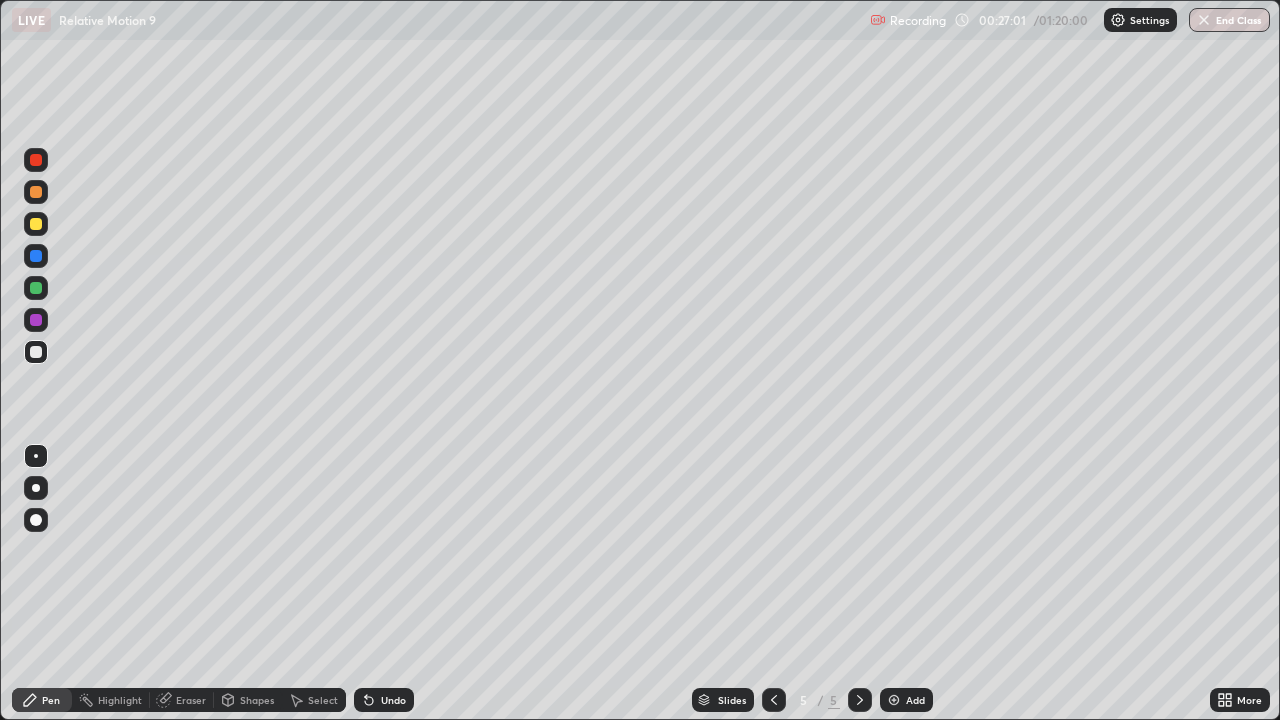 click at bounding box center (36, 224) 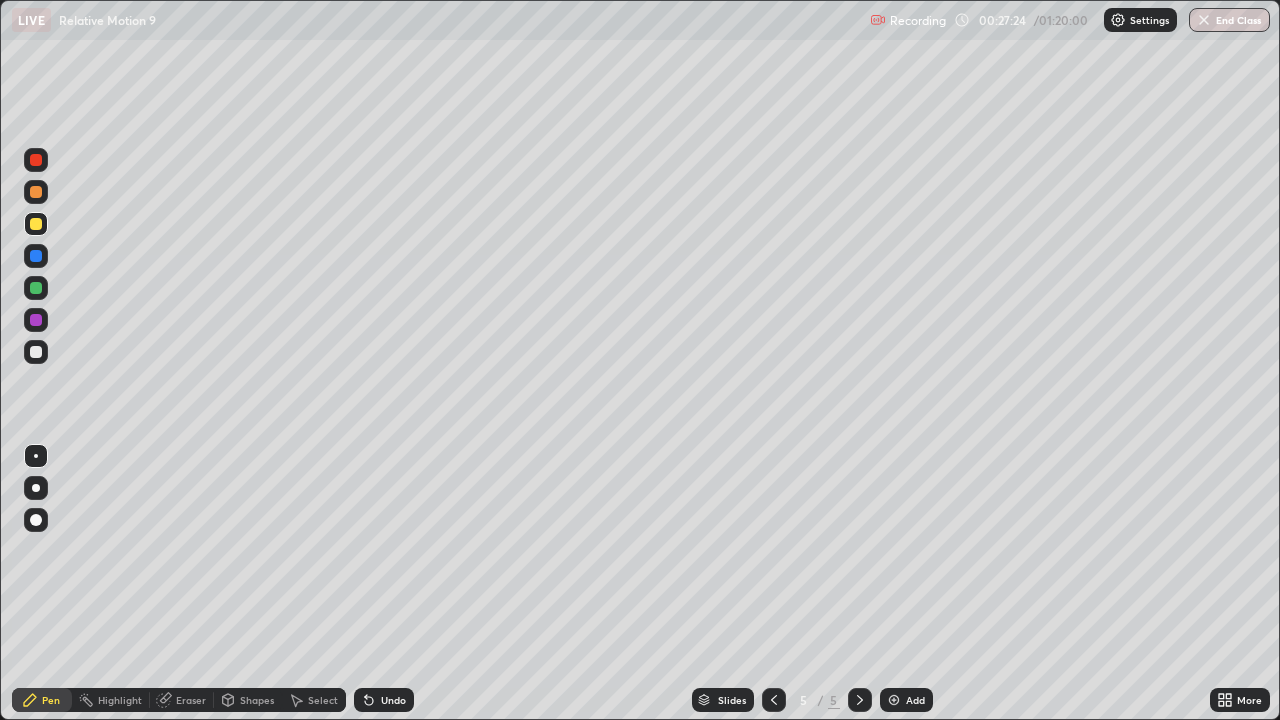 click at bounding box center (36, 352) 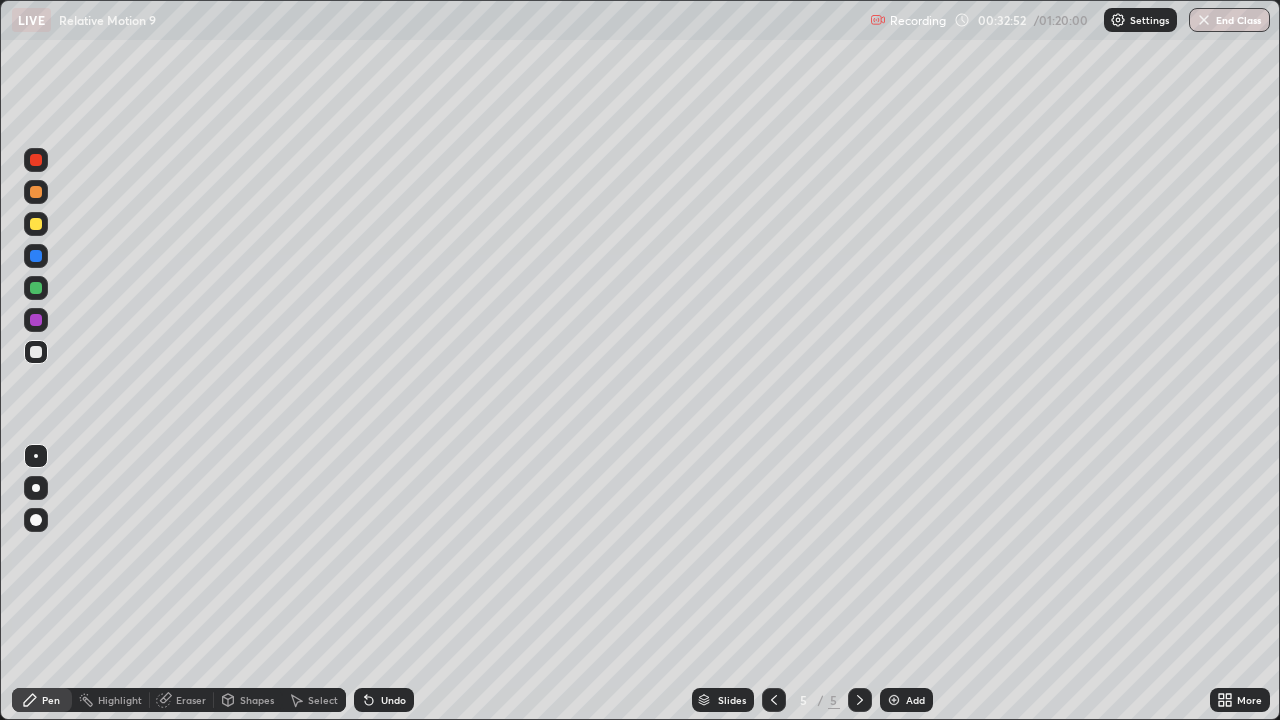 click on "Add" at bounding box center (915, 700) 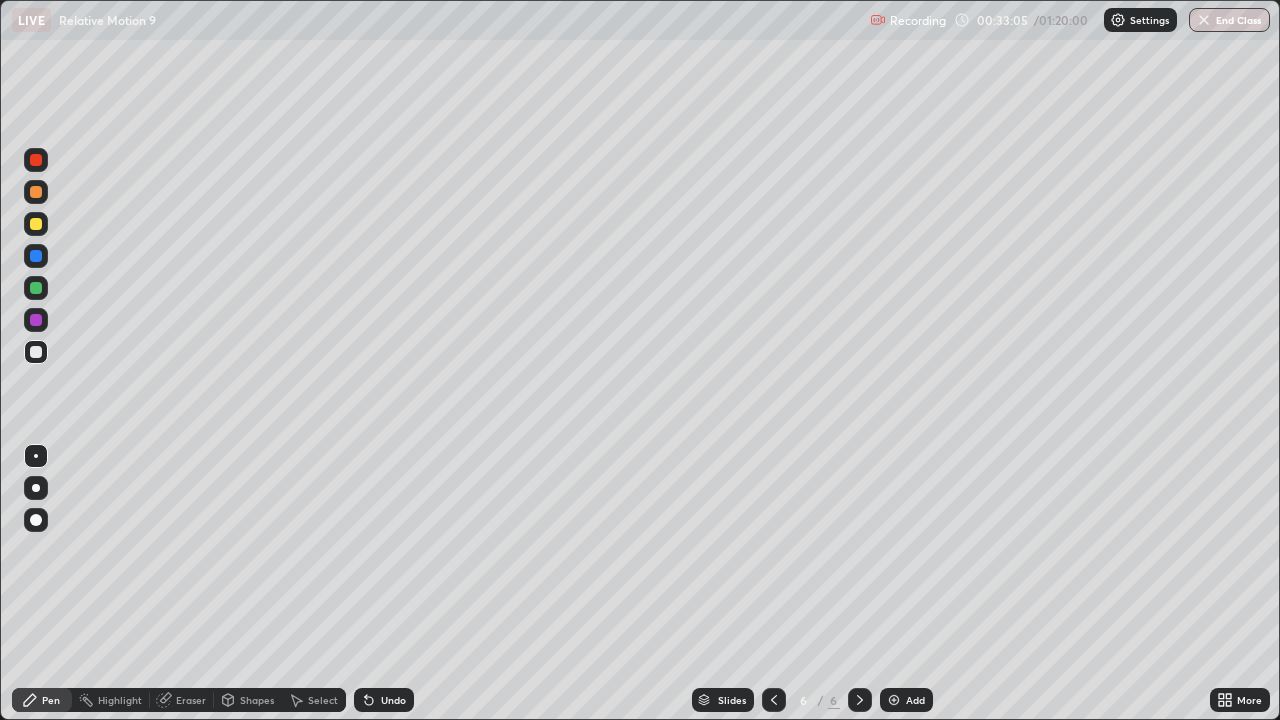 click at bounding box center (36, 352) 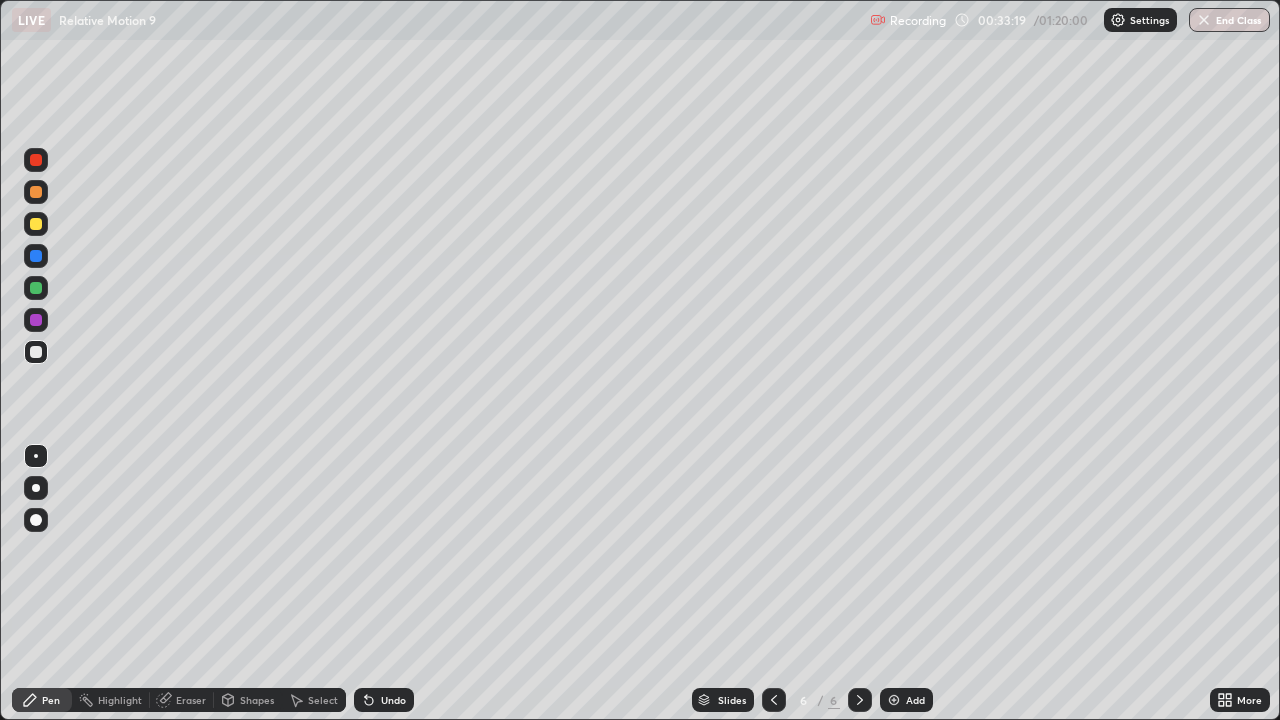 click at bounding box center [36, 256] 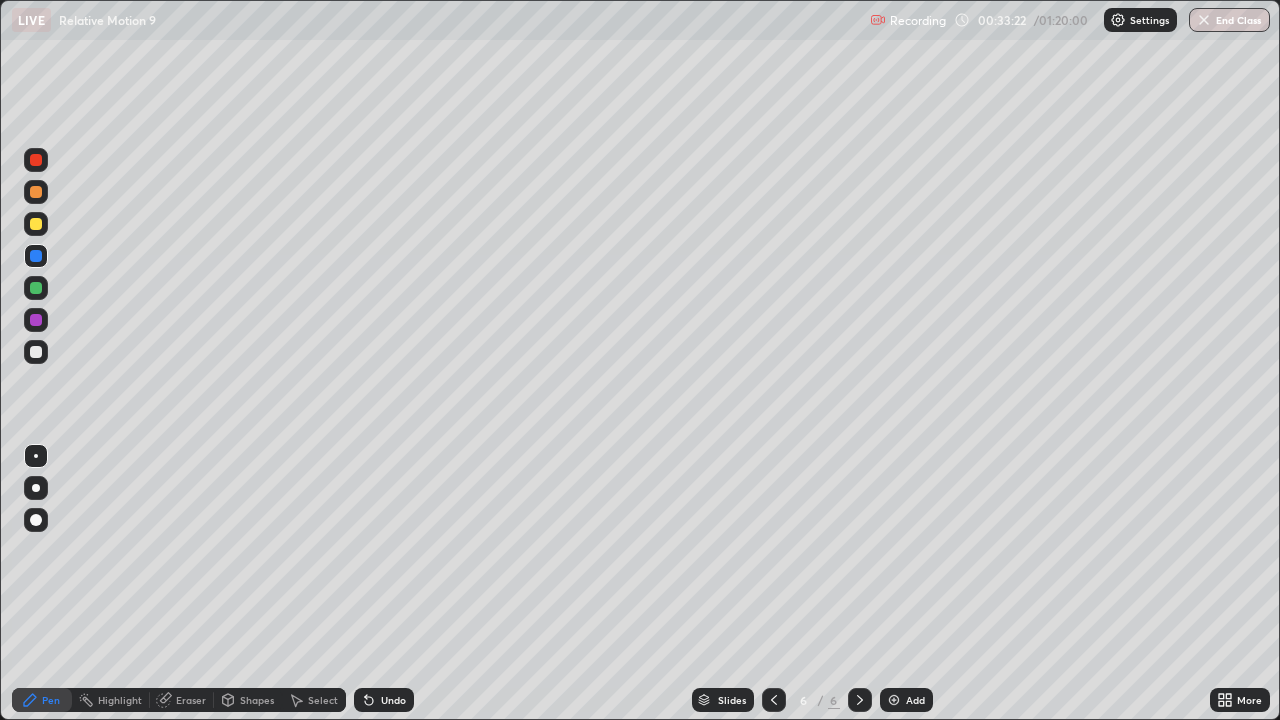 click at bounding box center [36, 352] 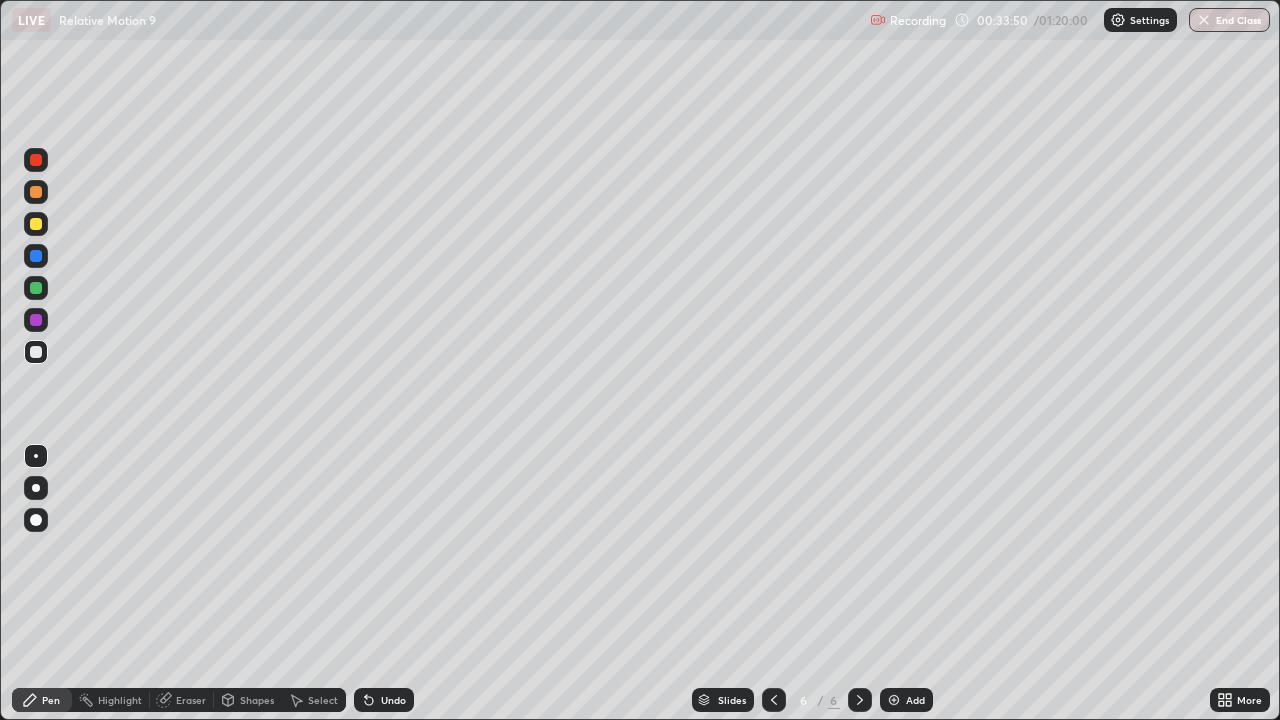 click at bounding box center (36, 192) 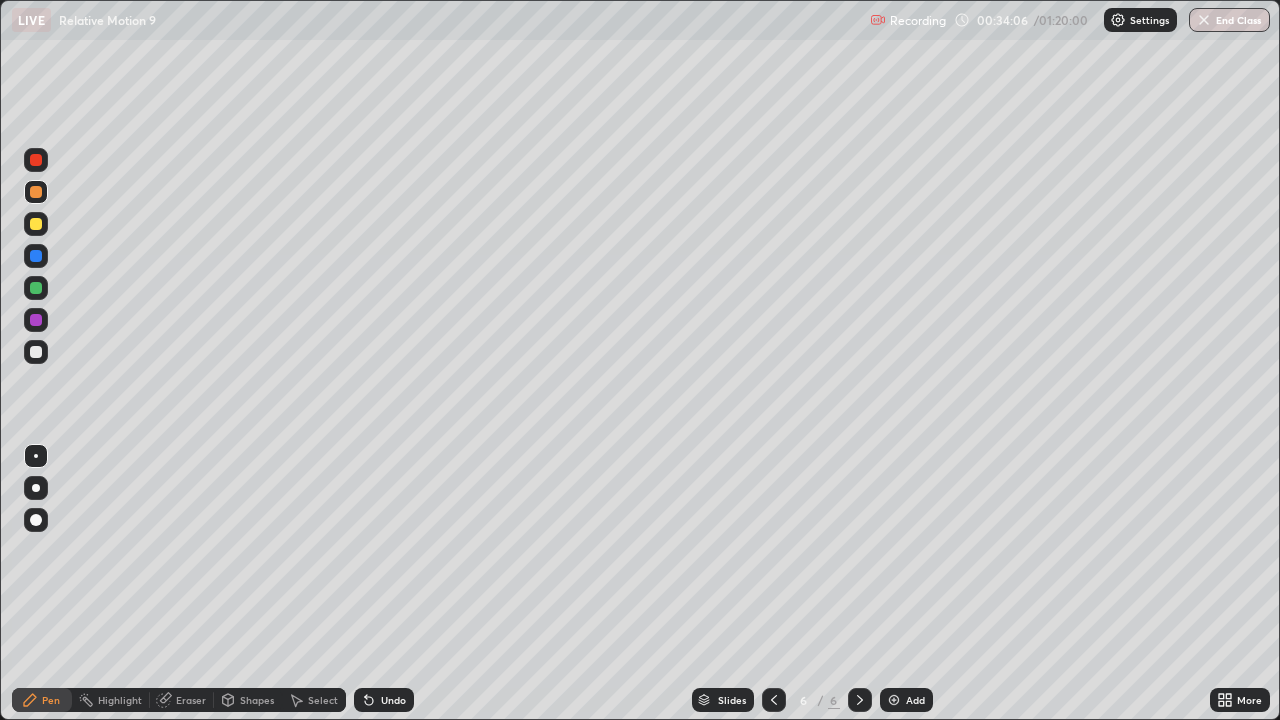 click at bounding box center (36, 352) 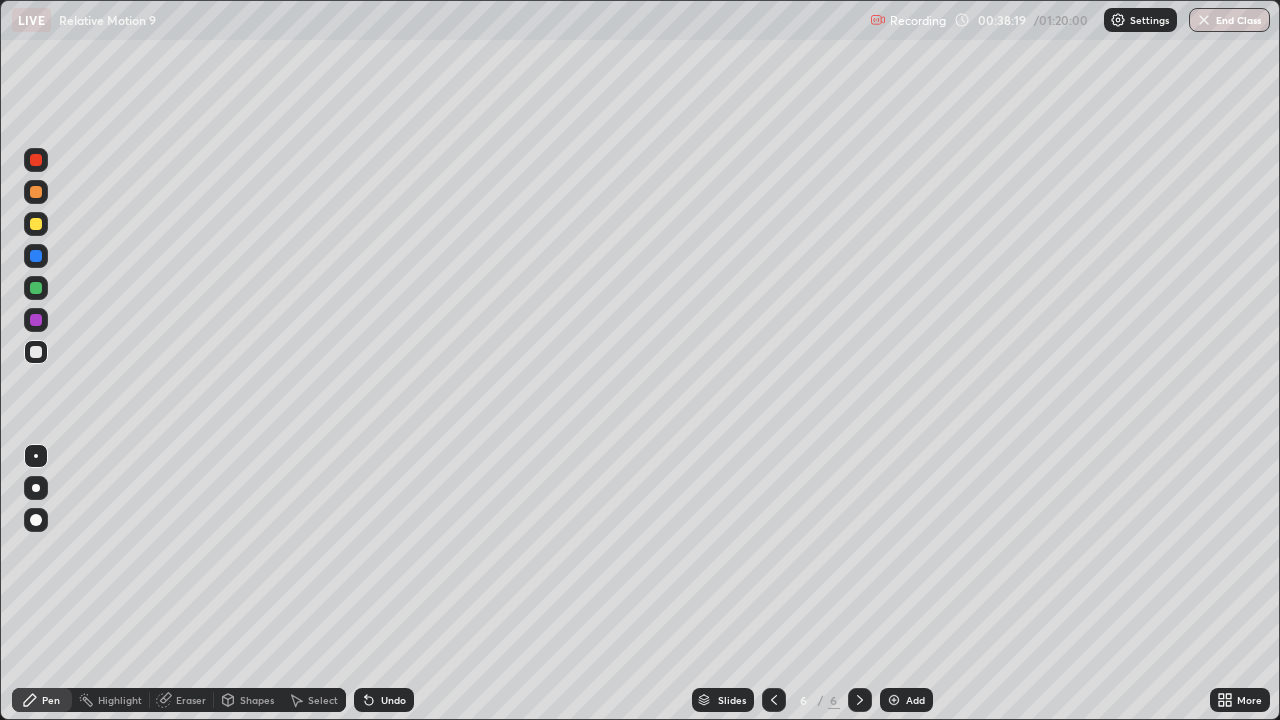 click on "Add" at bounding box center [906, 700] 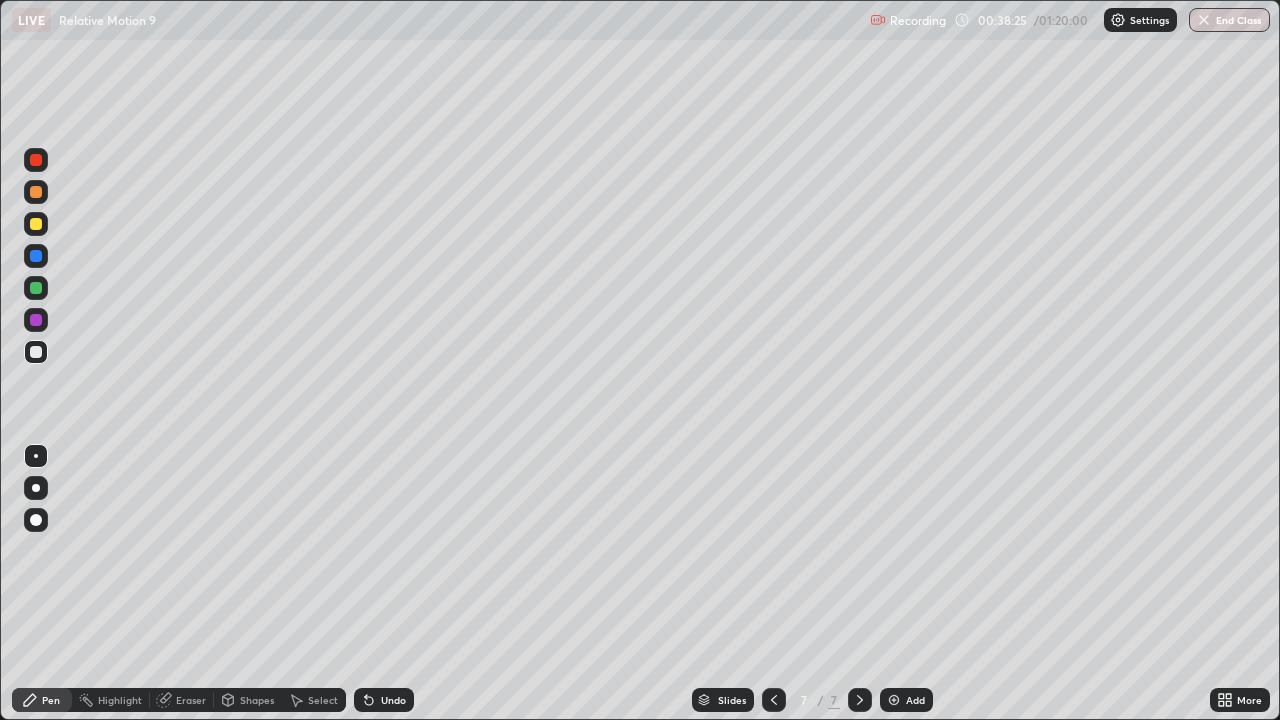 click on "Shapes" at bounding box center [257, 700] 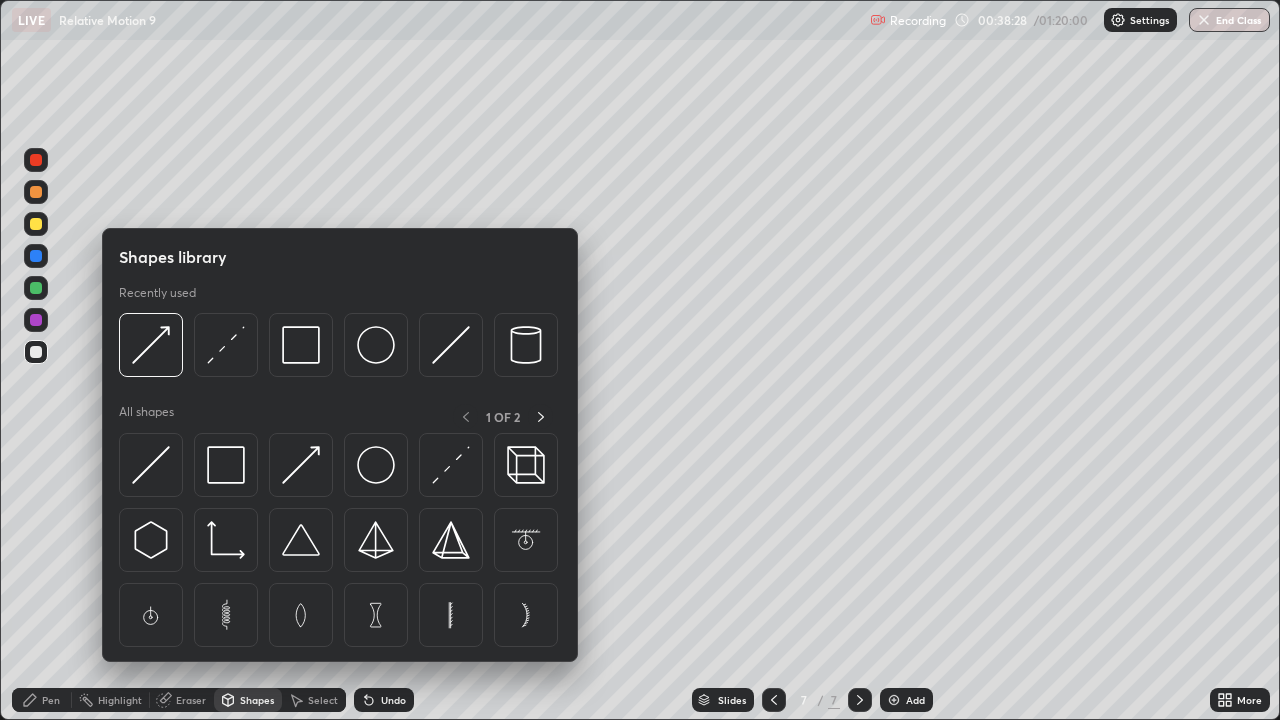 click on "Pen" at bounding box center (51, 700) 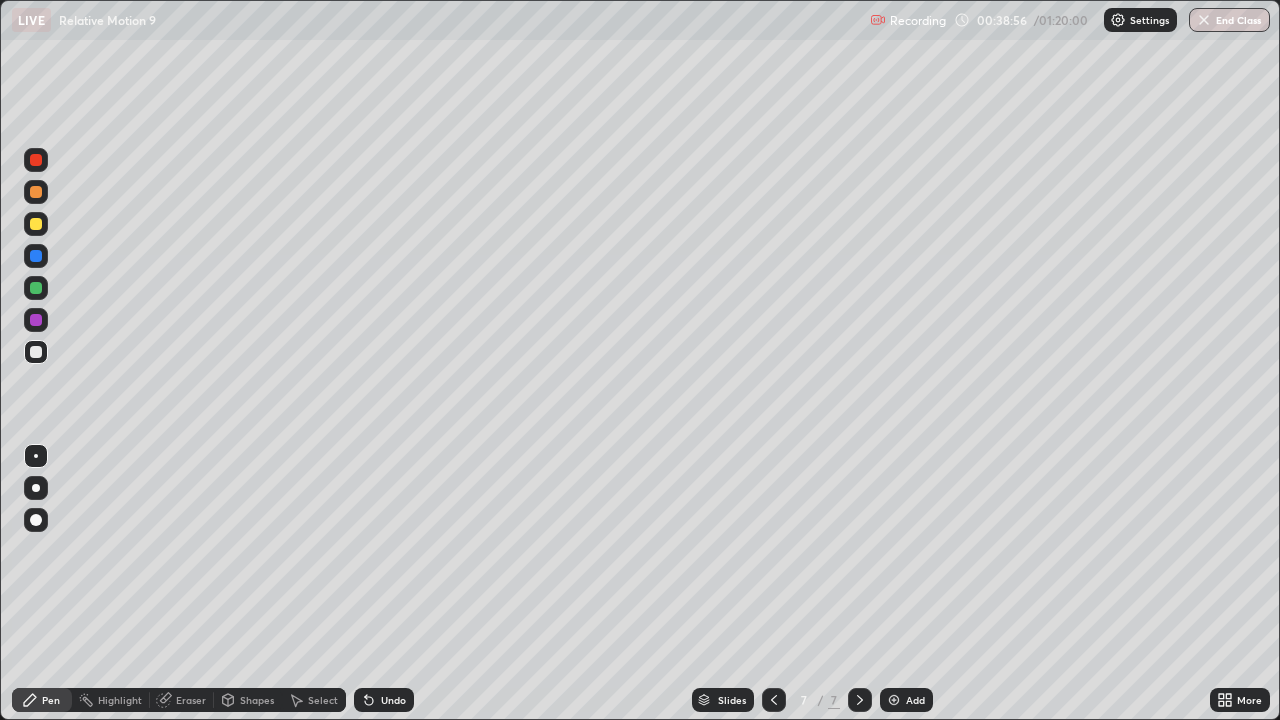 click at bounding box center [36, 224] 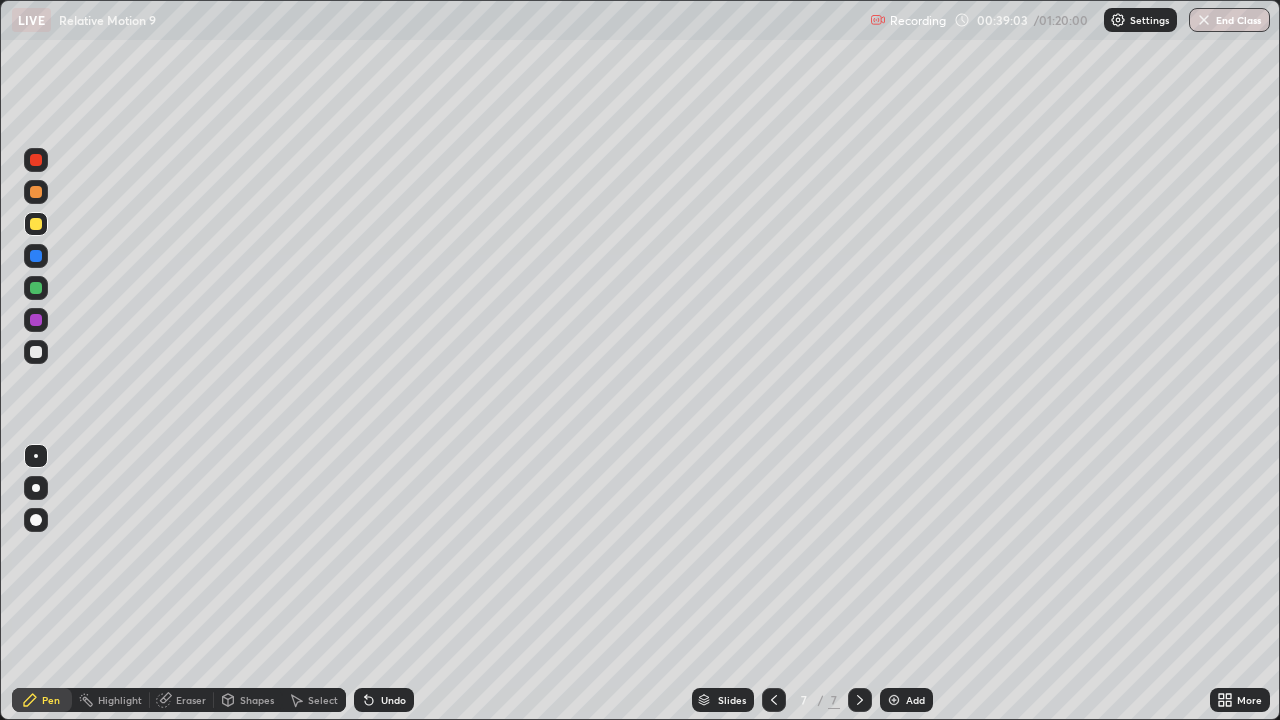 click on "Highlight" at bounding box center (120, 700) 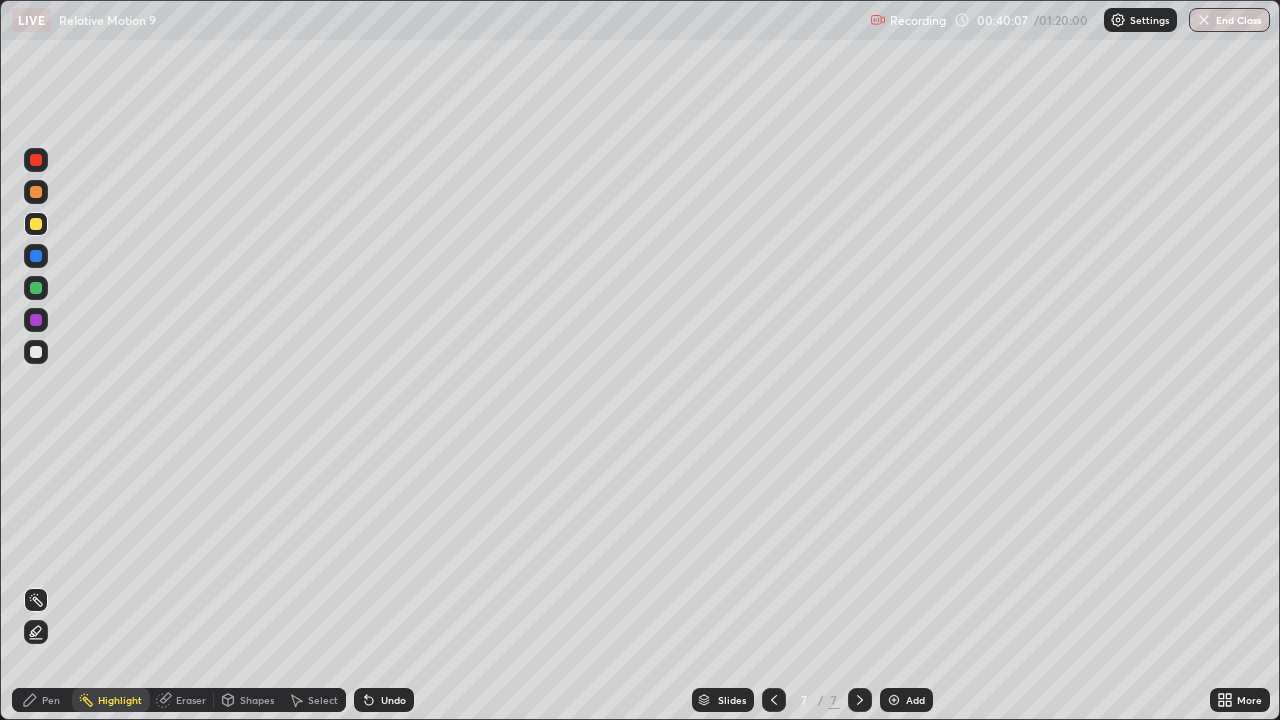 click on "Pen" at bounding box center [51, 700] 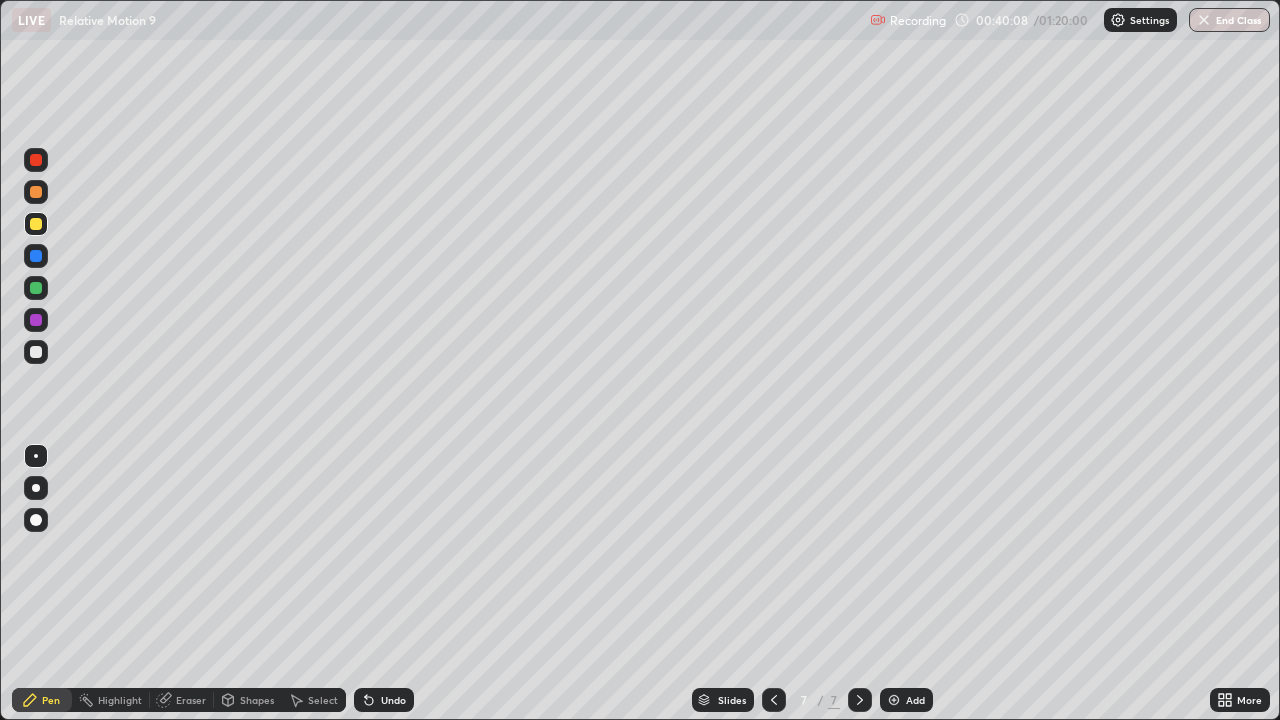 click at bounding box center [36, 352] 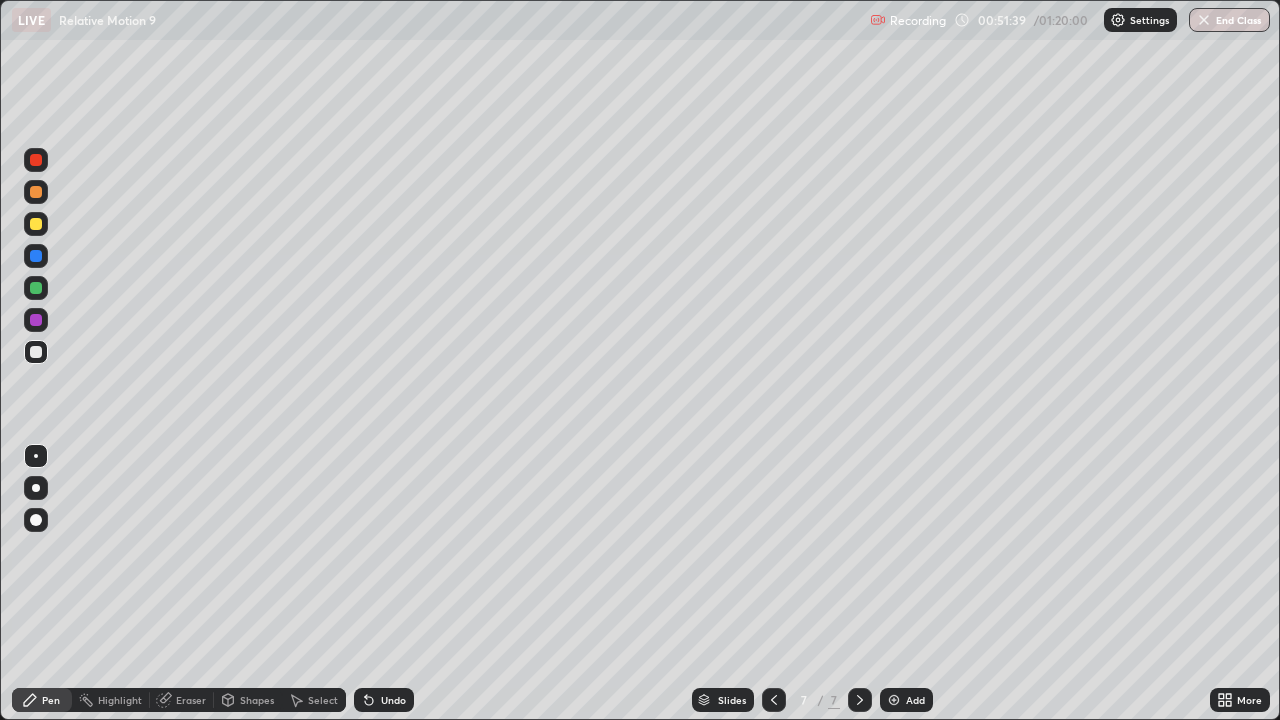click on "Add" at bounding box center (906, 700) 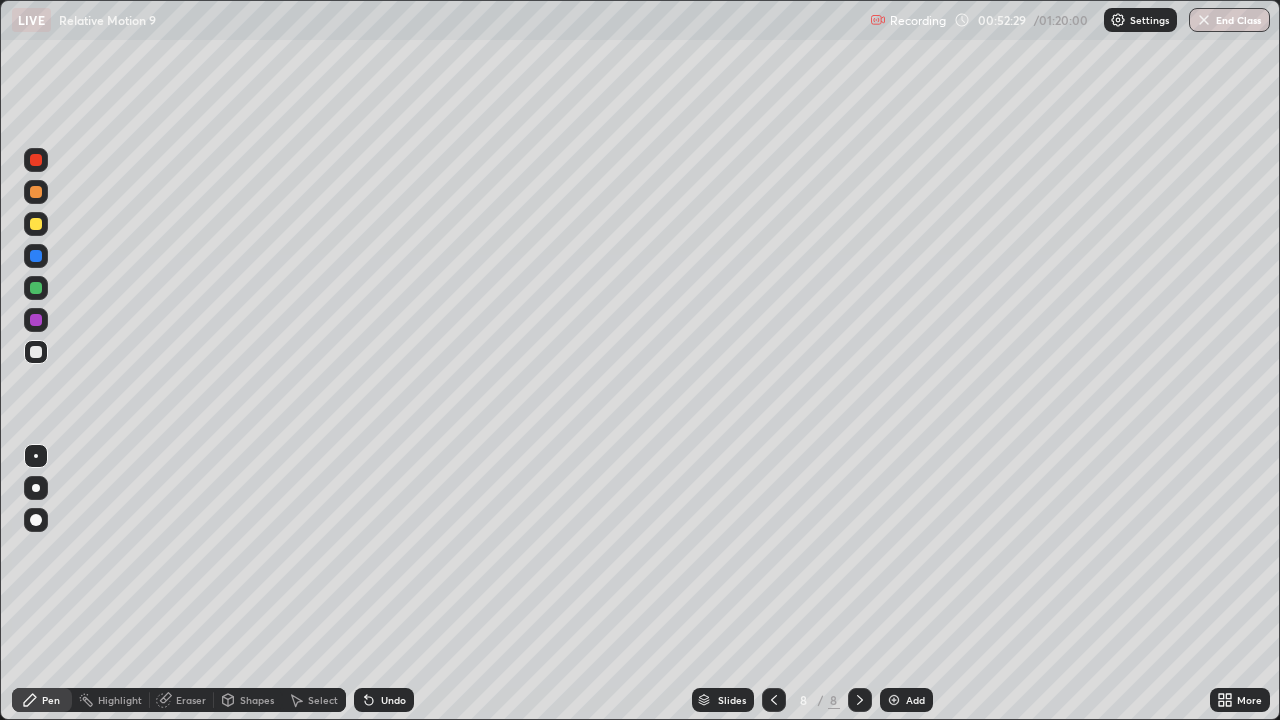 click on "Undo" at bounding box center (393, 700) 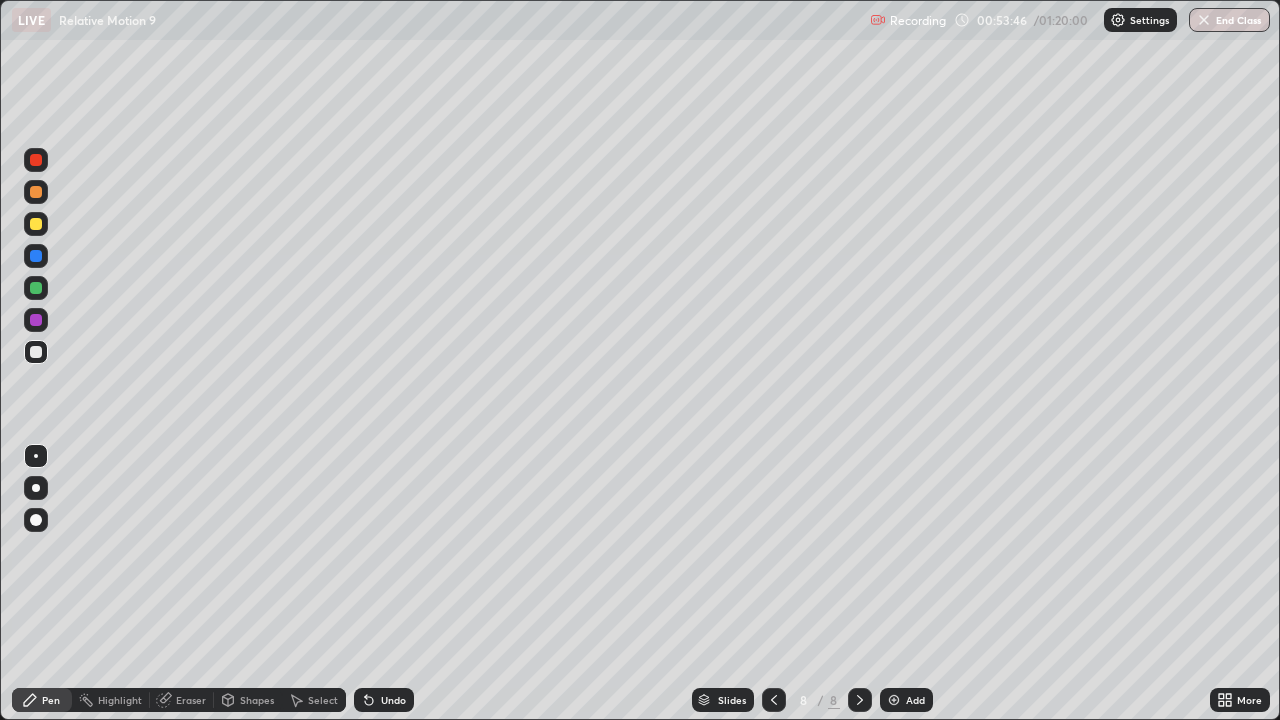 click at bounding box center (36, 288) 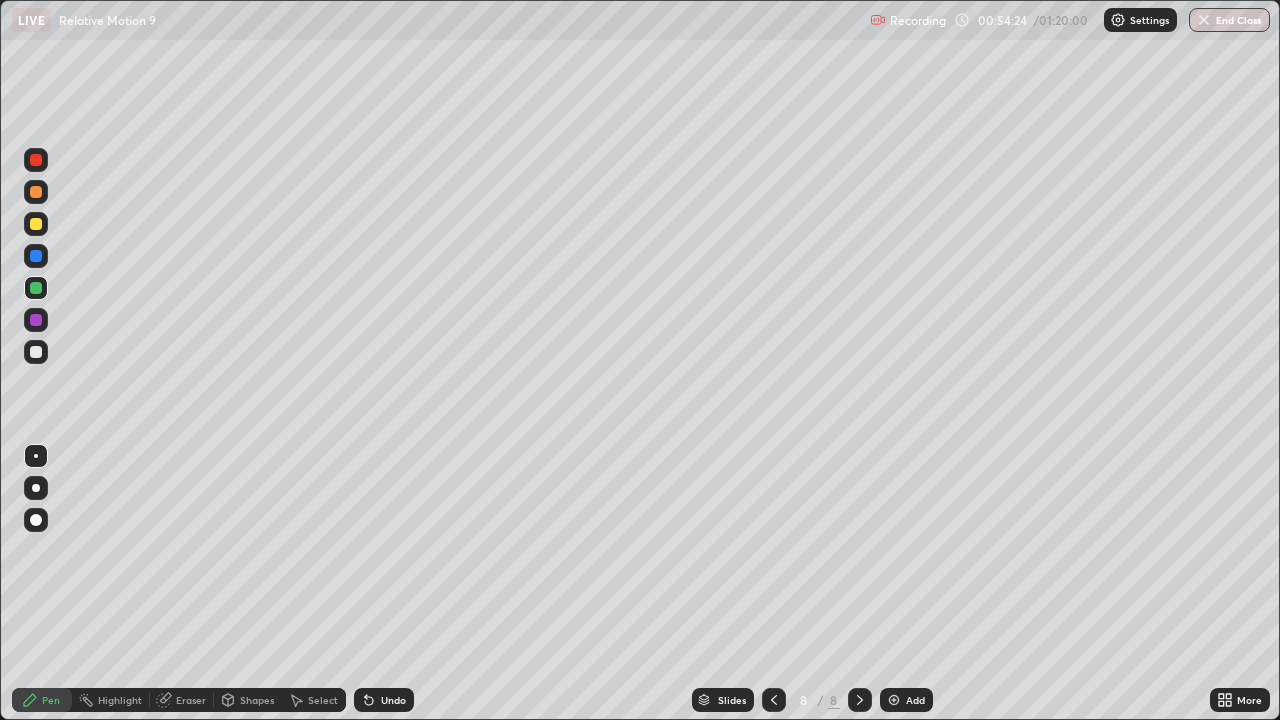click on "Shapes" at bounding box center [257, 700] 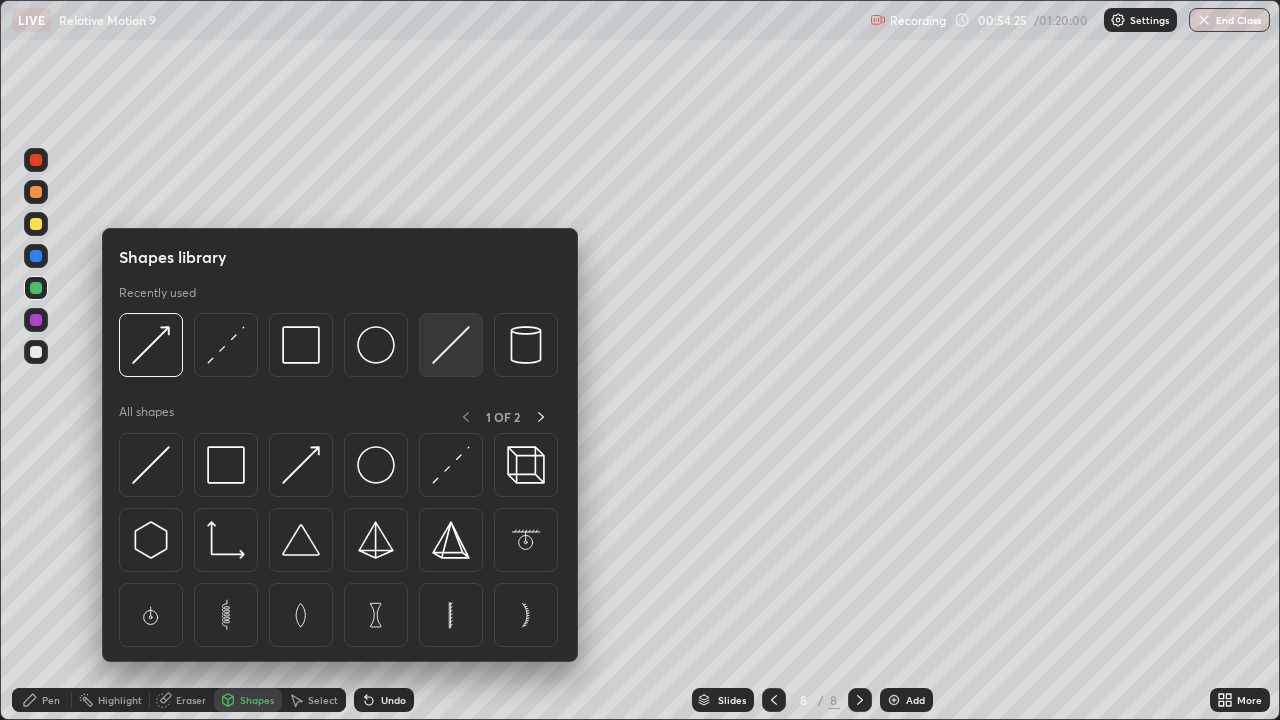 click at bounding box center (451, 345) 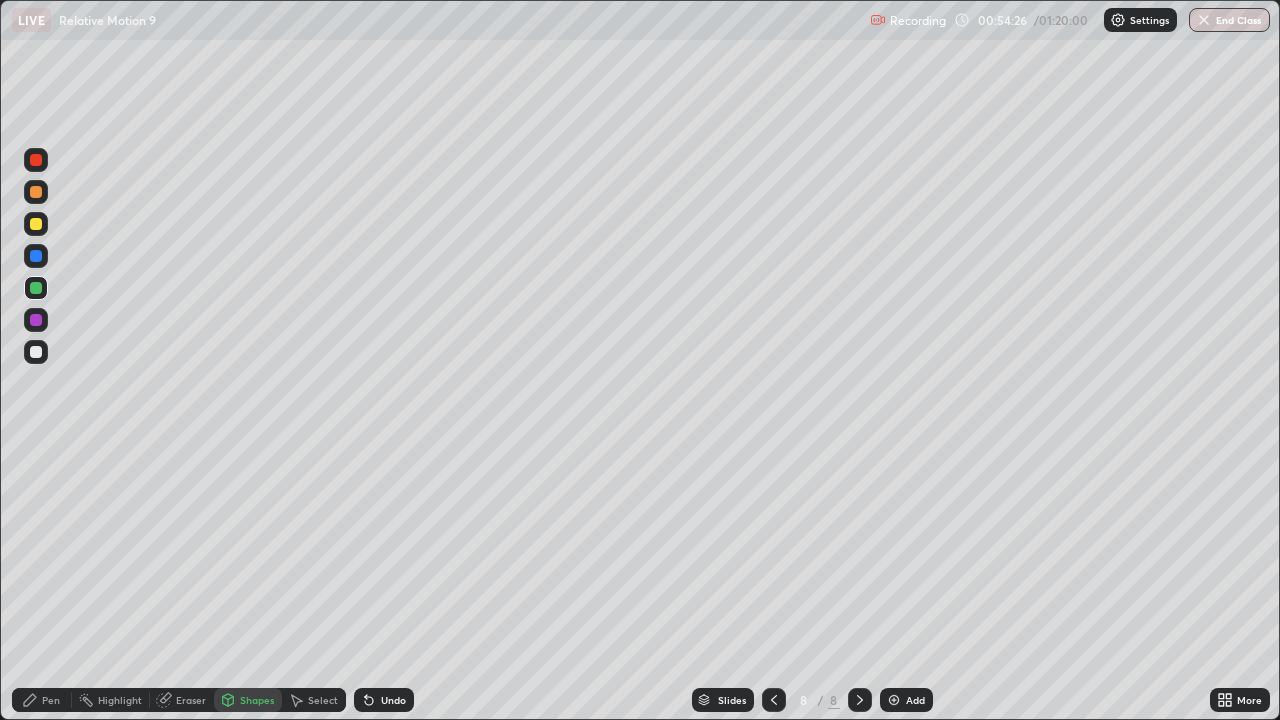 click at bounding box center [36, 320] 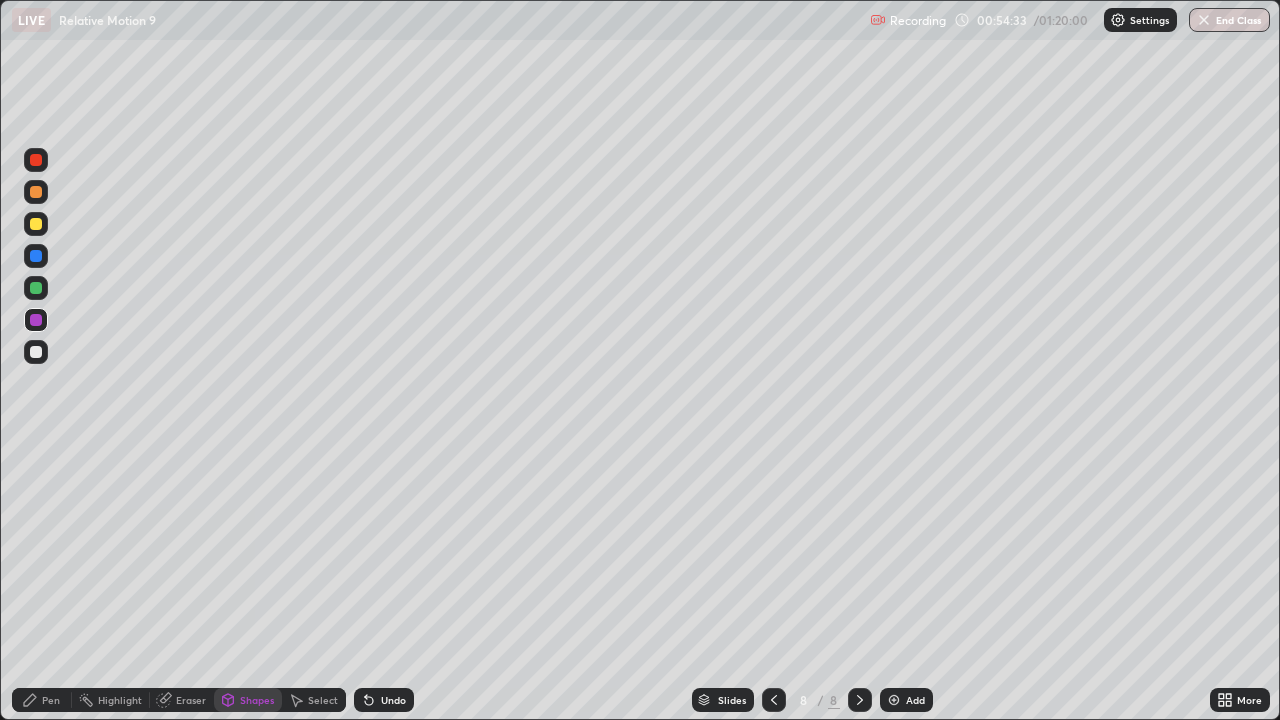 click on "Pen" at bounding box center [42, 700] 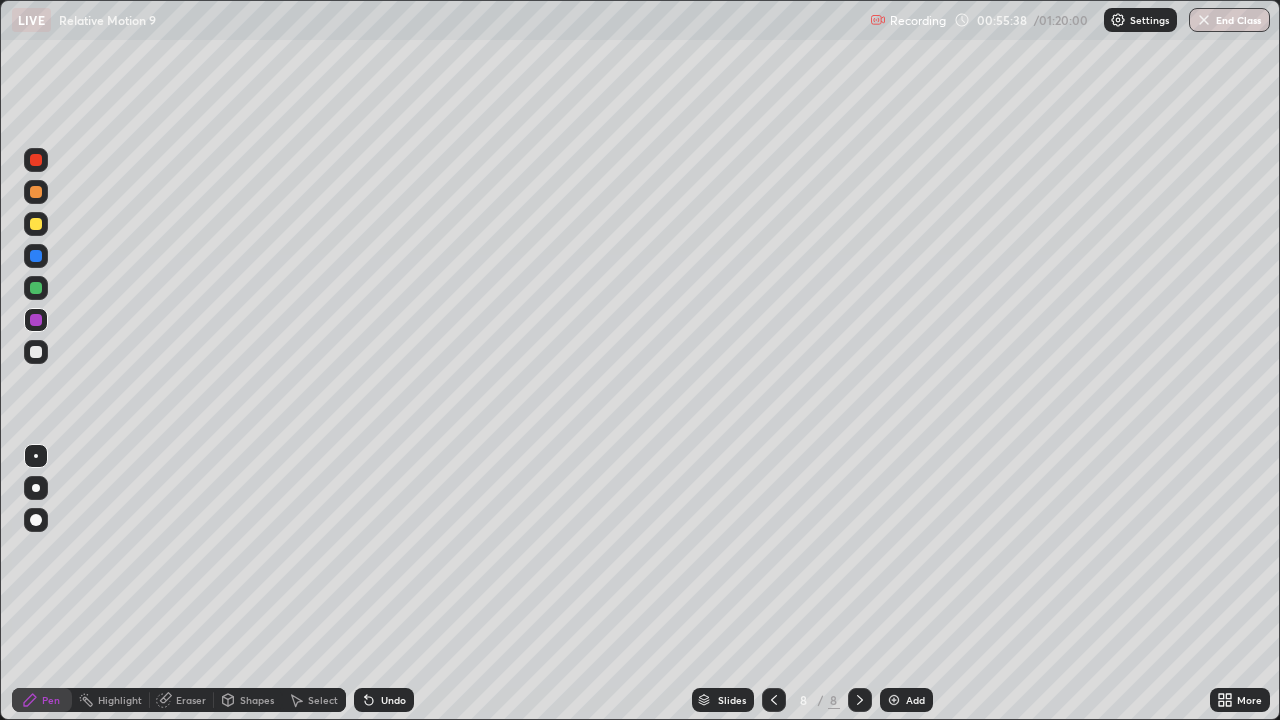 click on "Highlight" at bounding box center [120, 700] 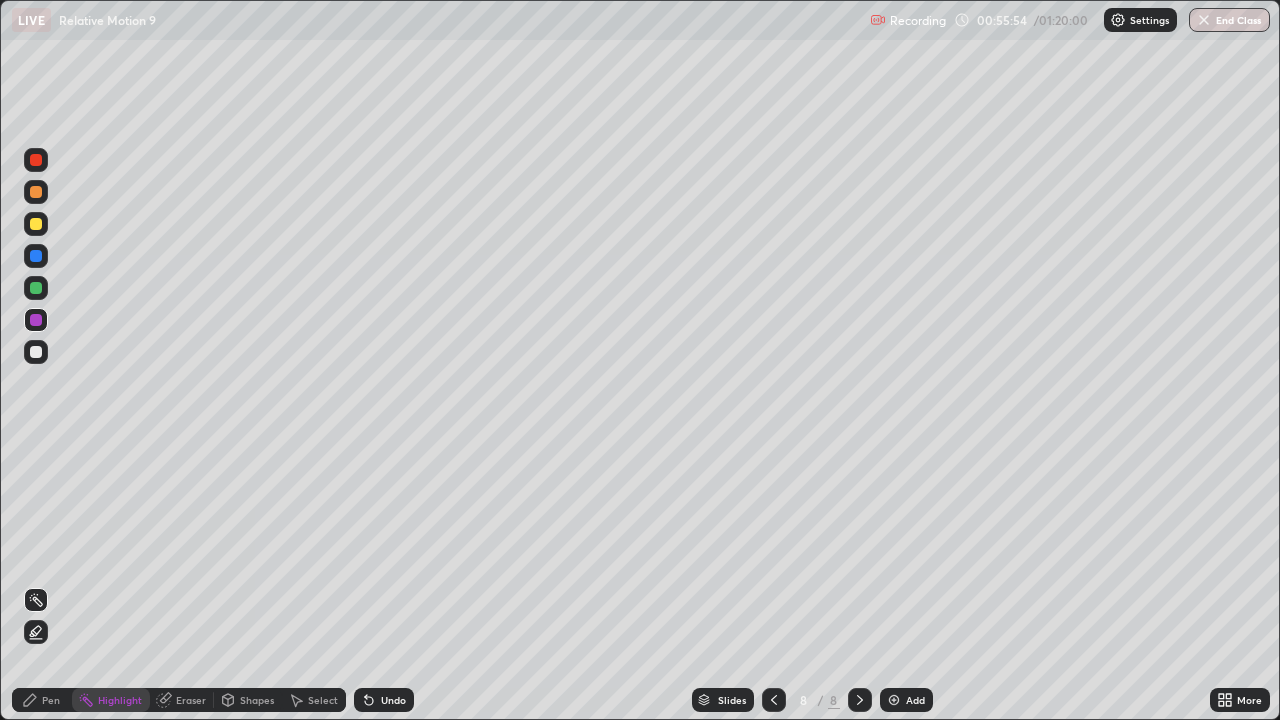 click at bounding box center (36, 256) 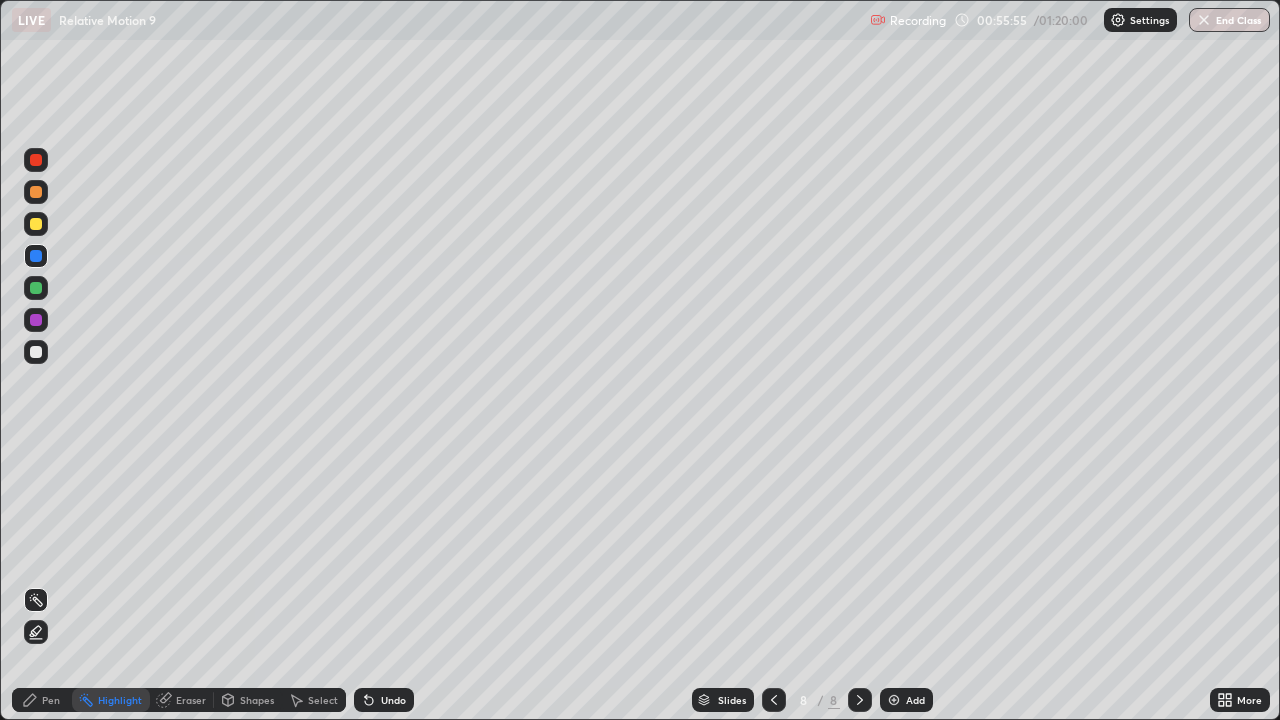 click on "Pen" at bounding box center (51, 700) 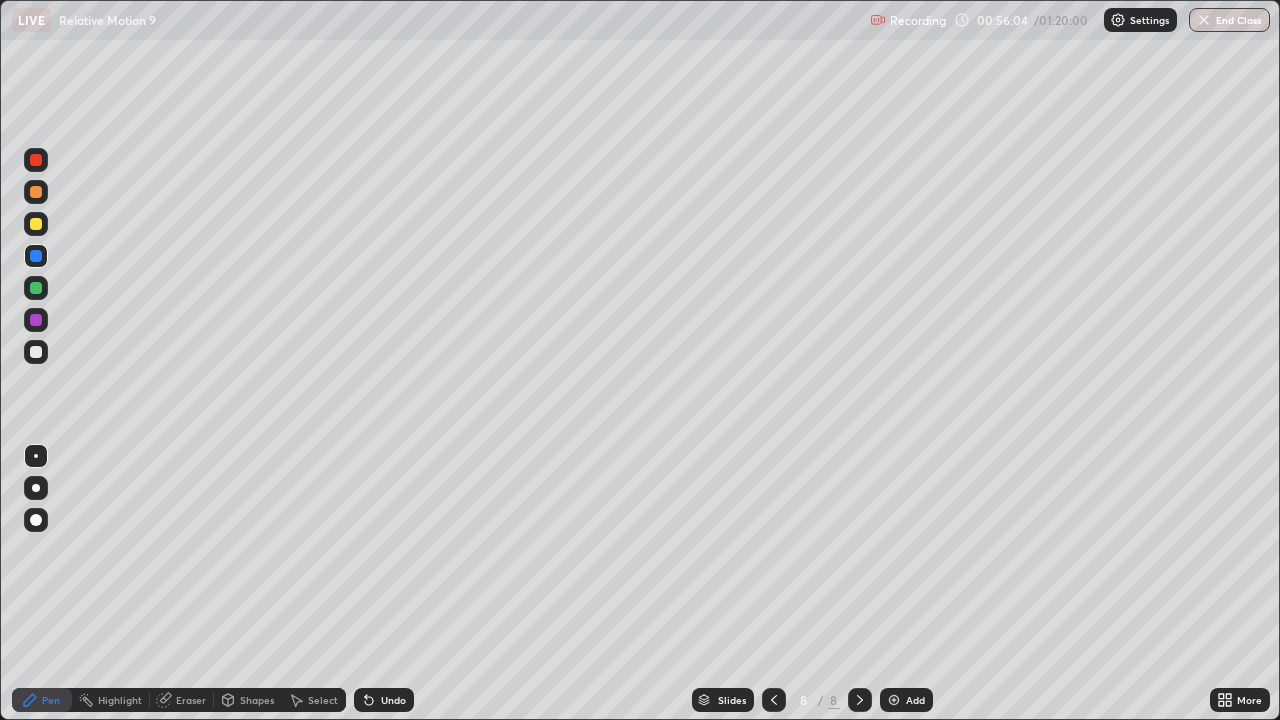 click at bounding box center (36, 352) 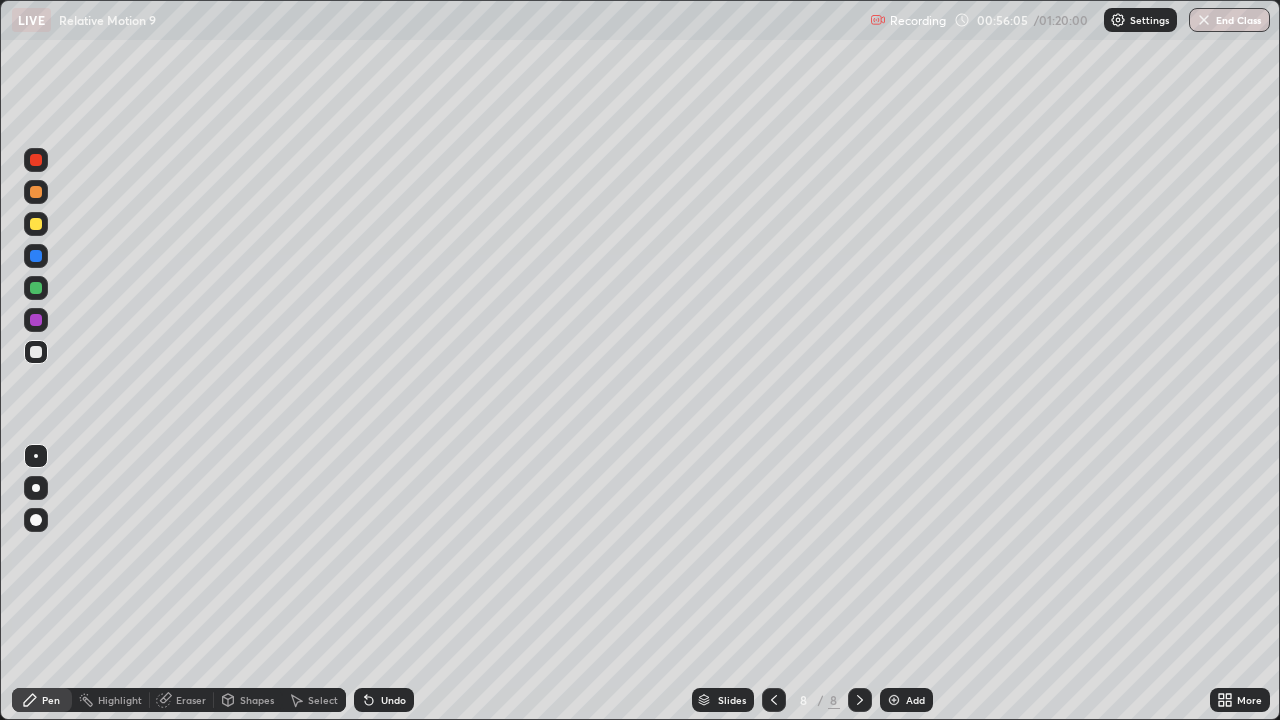 click on "Pen" at bounding box center (51, 700) 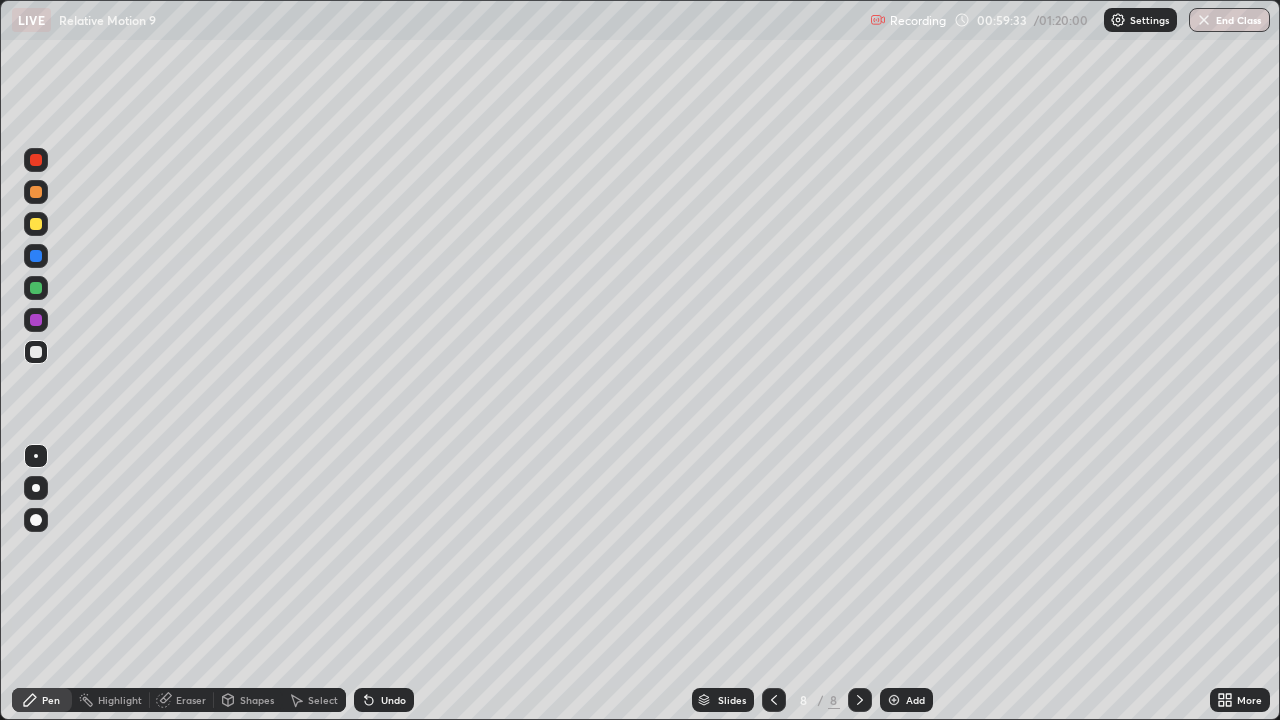 click on "Add" at bounding box center [915, 700] 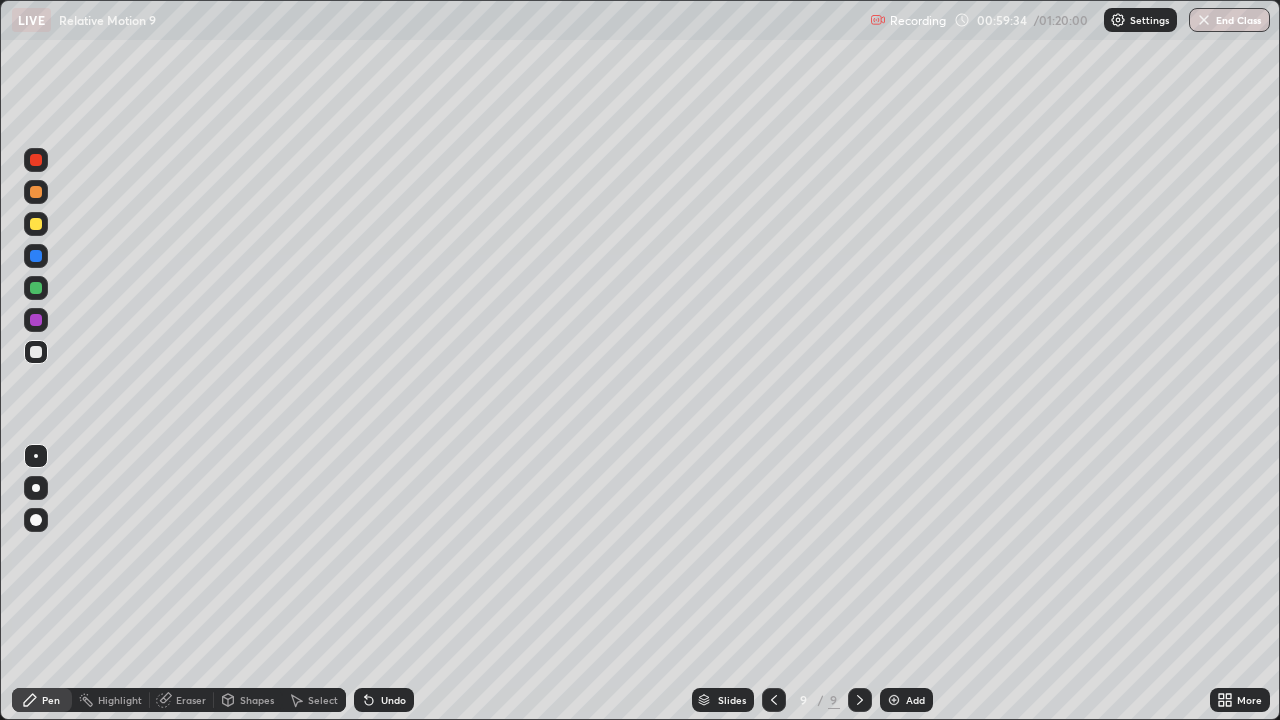 click at bounding box center [36, 352] 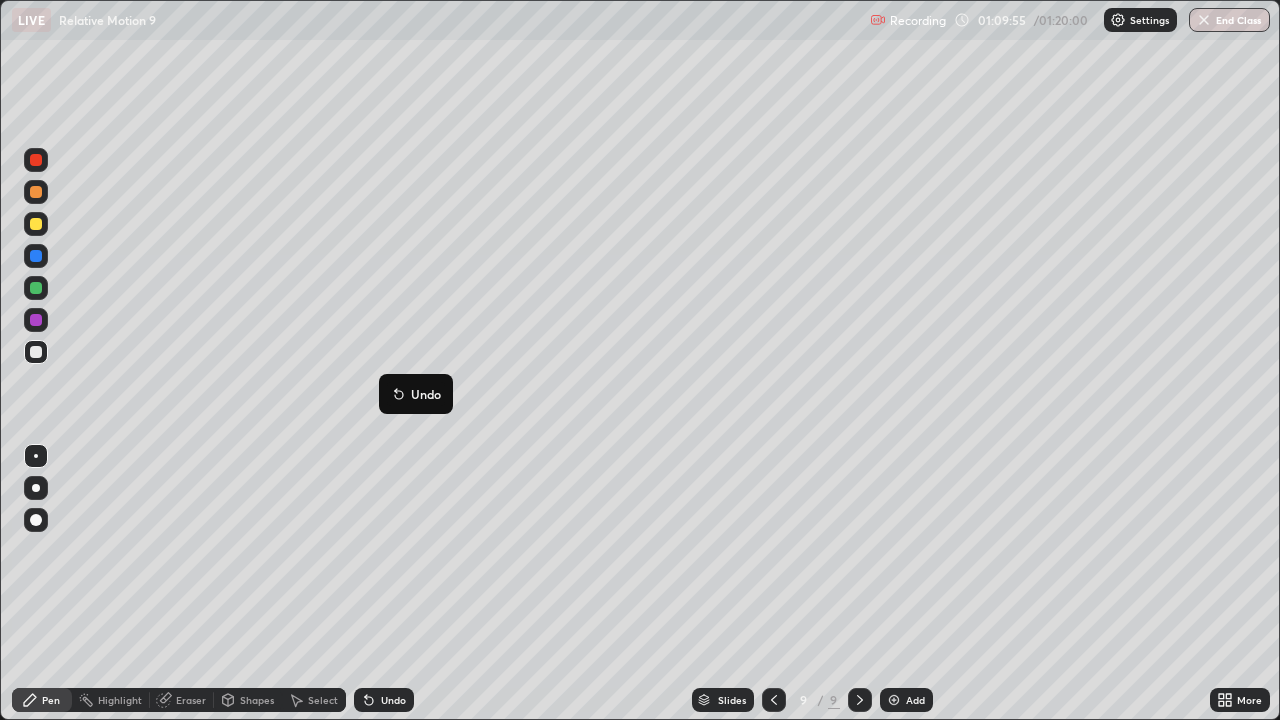 click at bounding box center (36, 352) 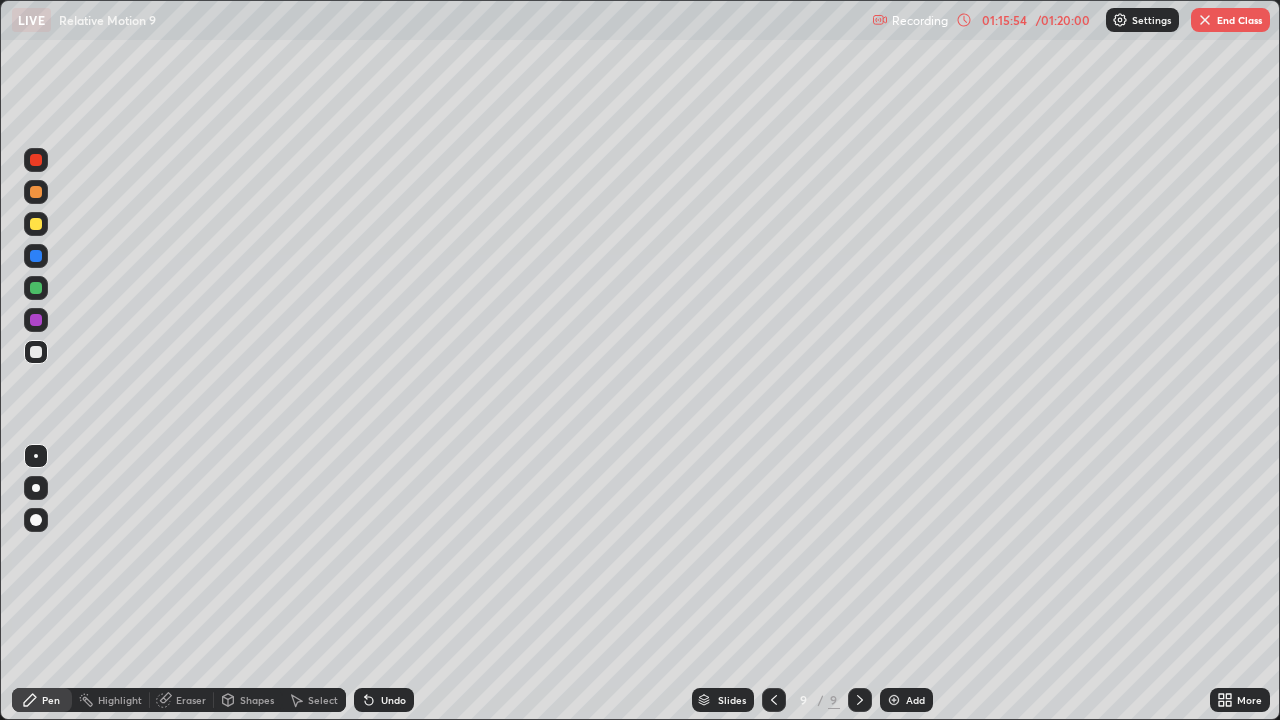 click on "Select" at bounding box center [323, 700] 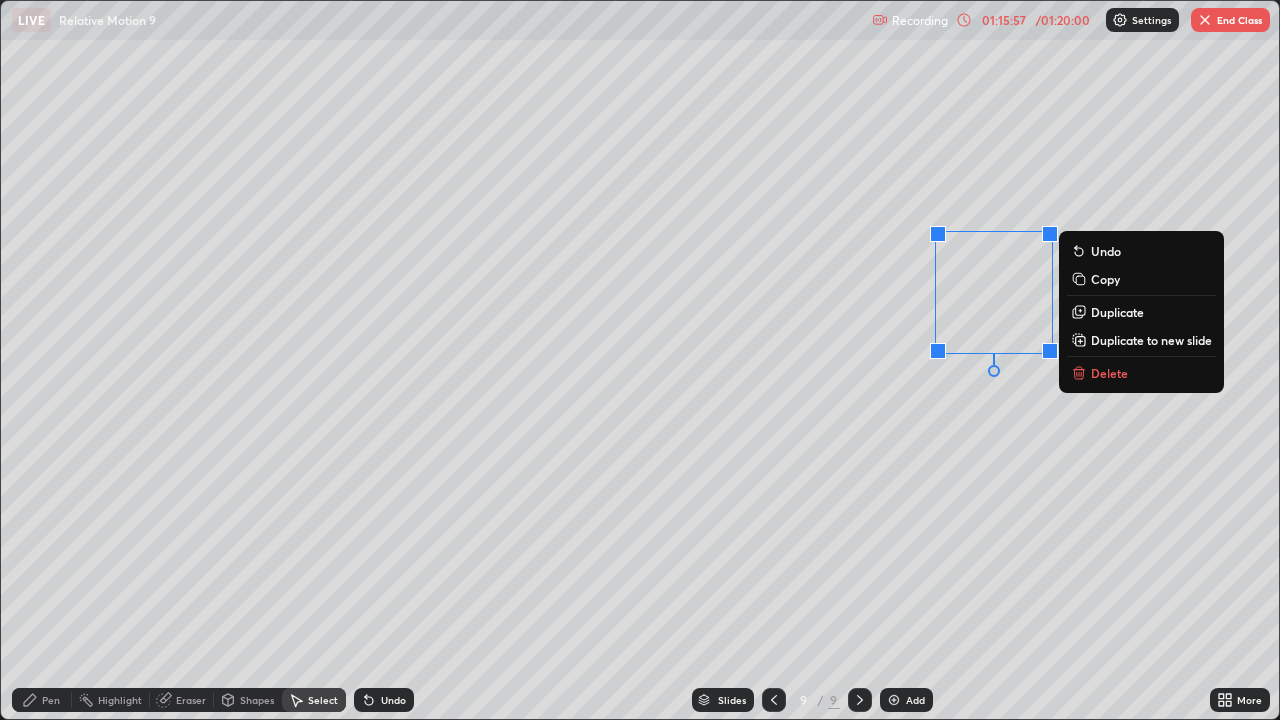 click on "Delete" at bounding box center [1109, 373] 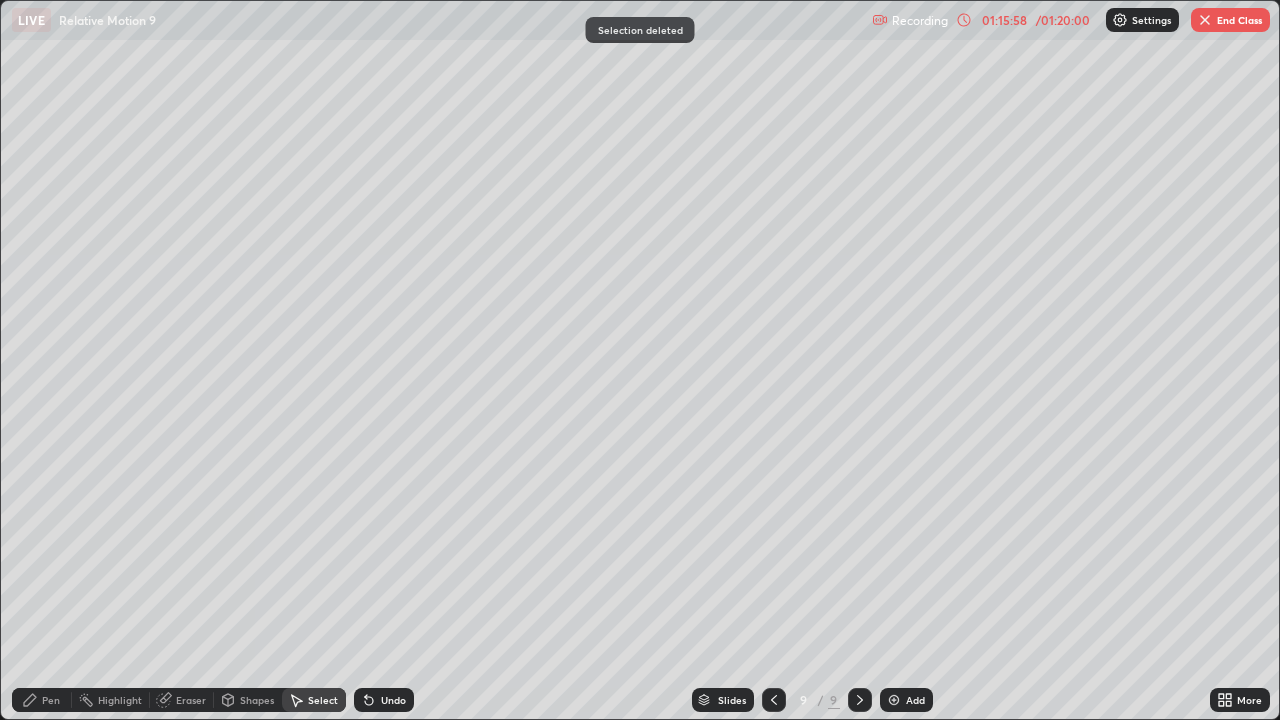 click on "Pen" at bounding box center [51, 700] 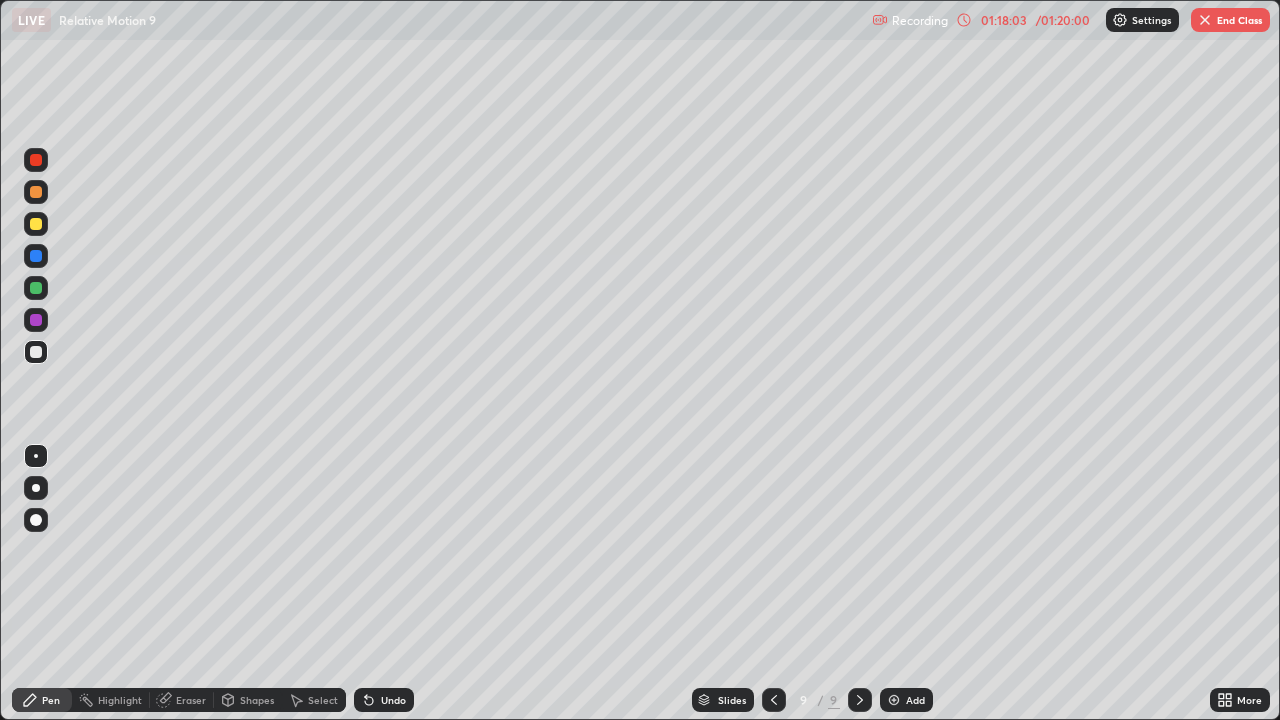 click at bounding box center (36, 352) 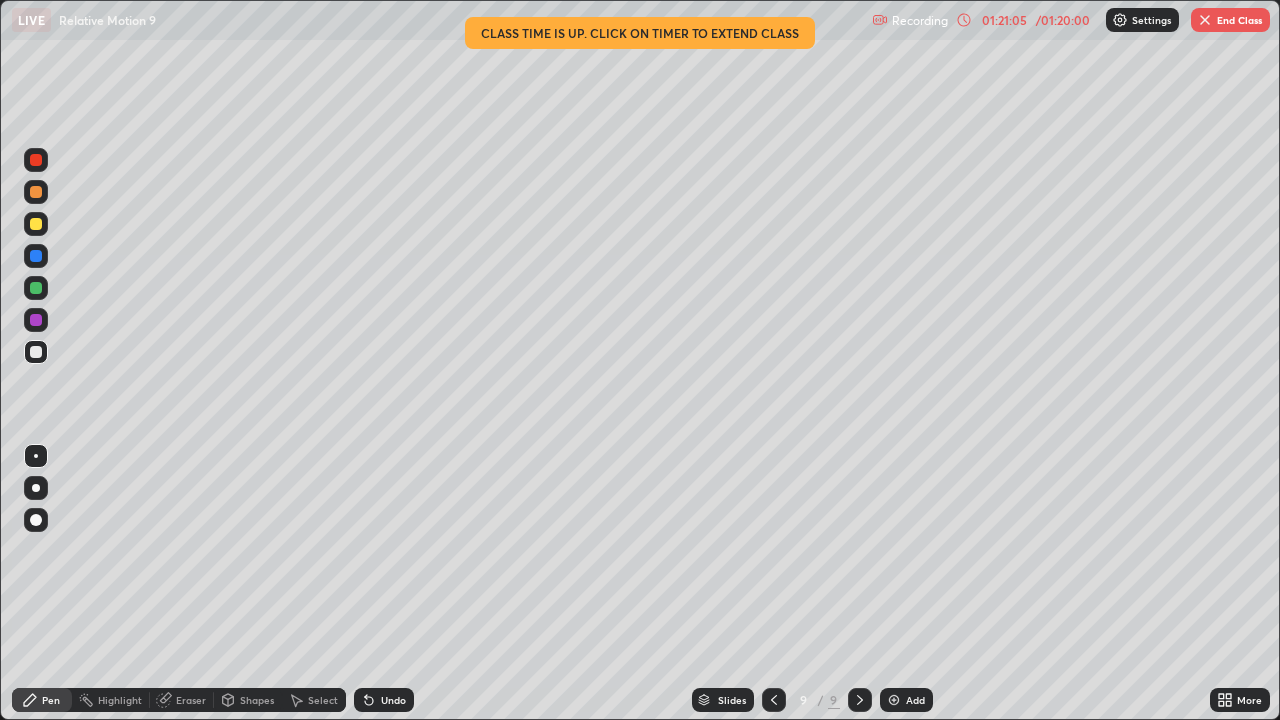 click on "End Class" at bounding box center (1230, 20) 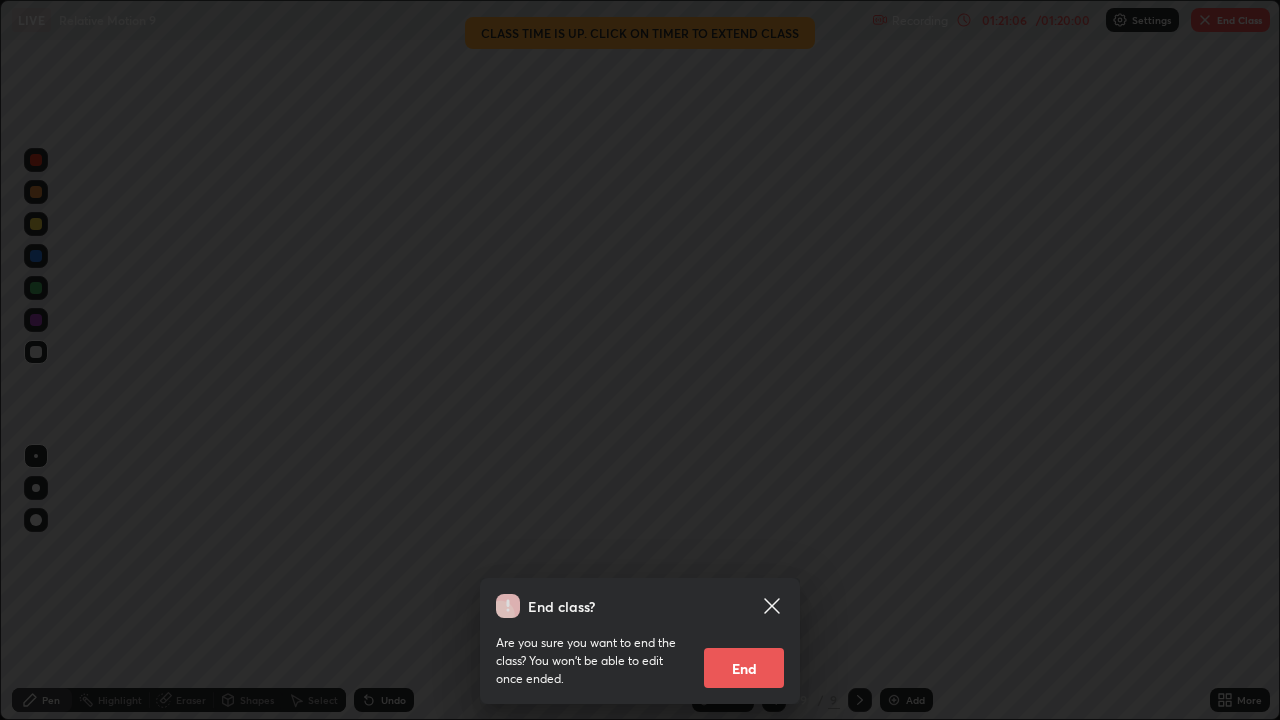 click on "End" at bounding box center [744, 668] 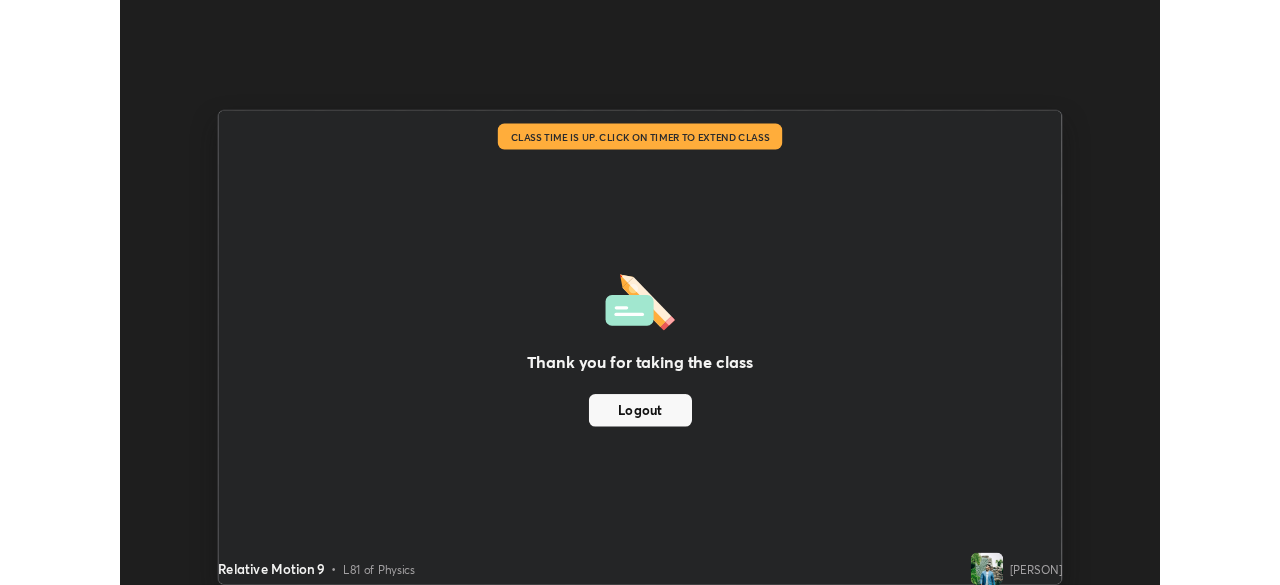 scroll, scrollTop: 585, scrollLeft: 1280, axis: both 